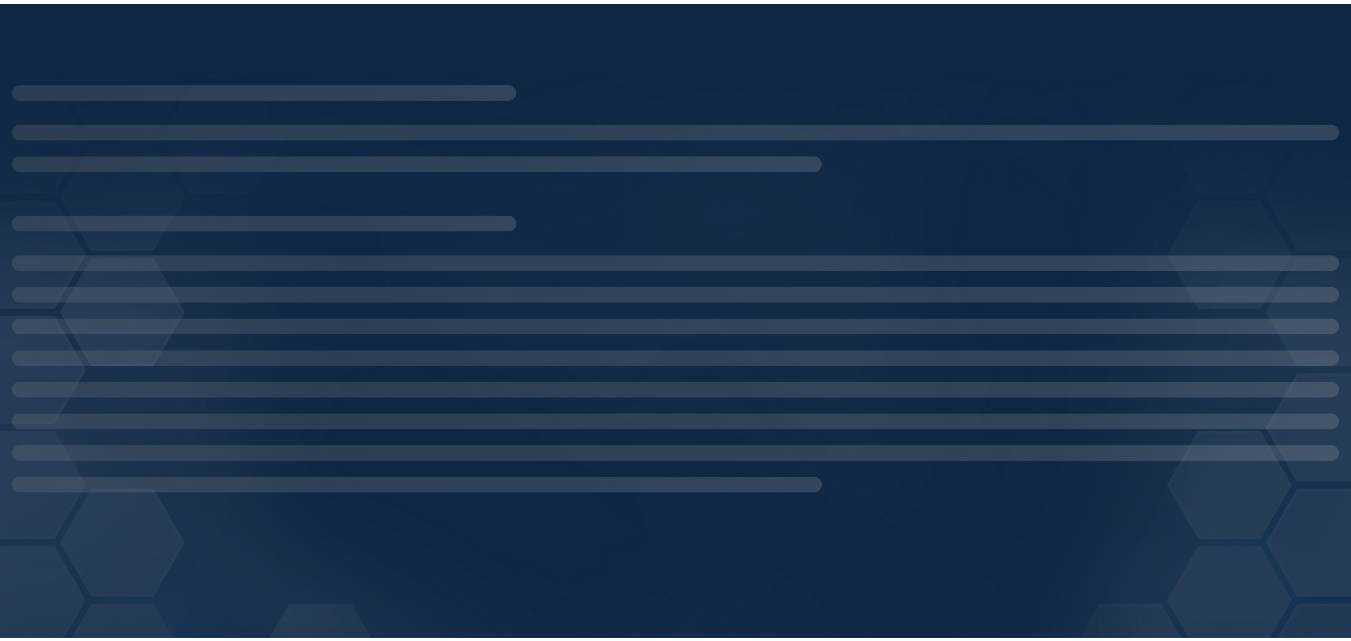 scroll, scrollTop: 0, scrollLeft: 0, axis: both 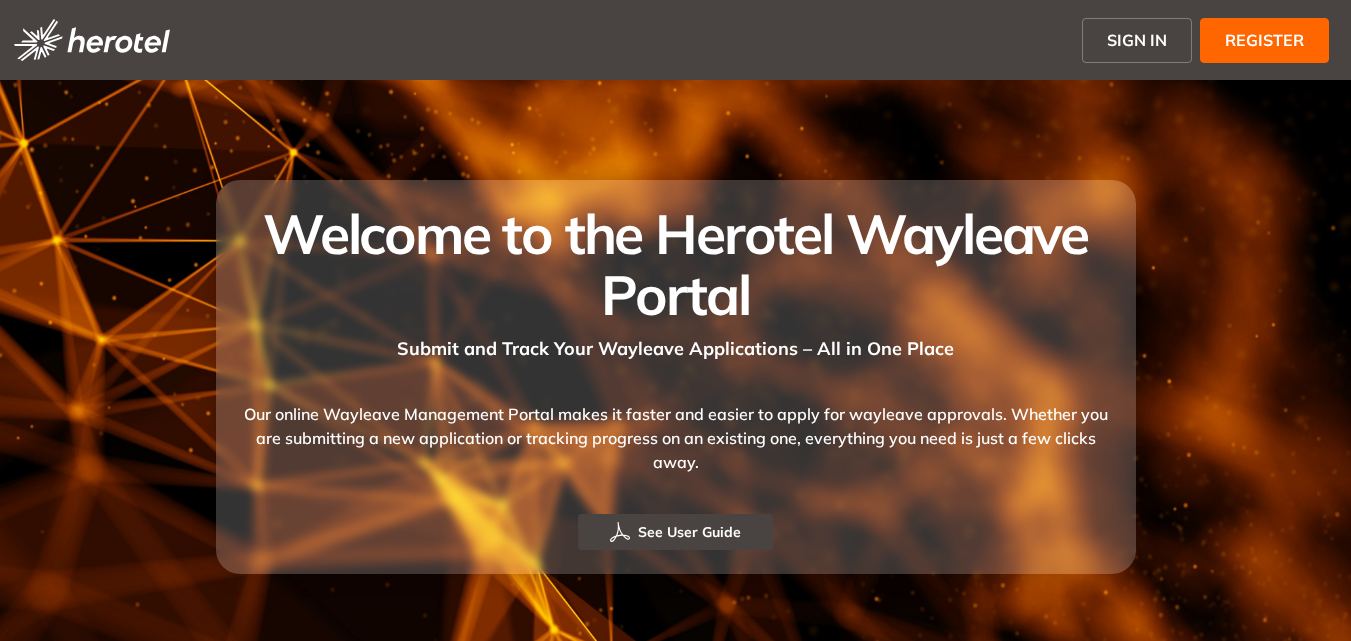 click on "SIGN IN" at bounding box center [1137, 40] 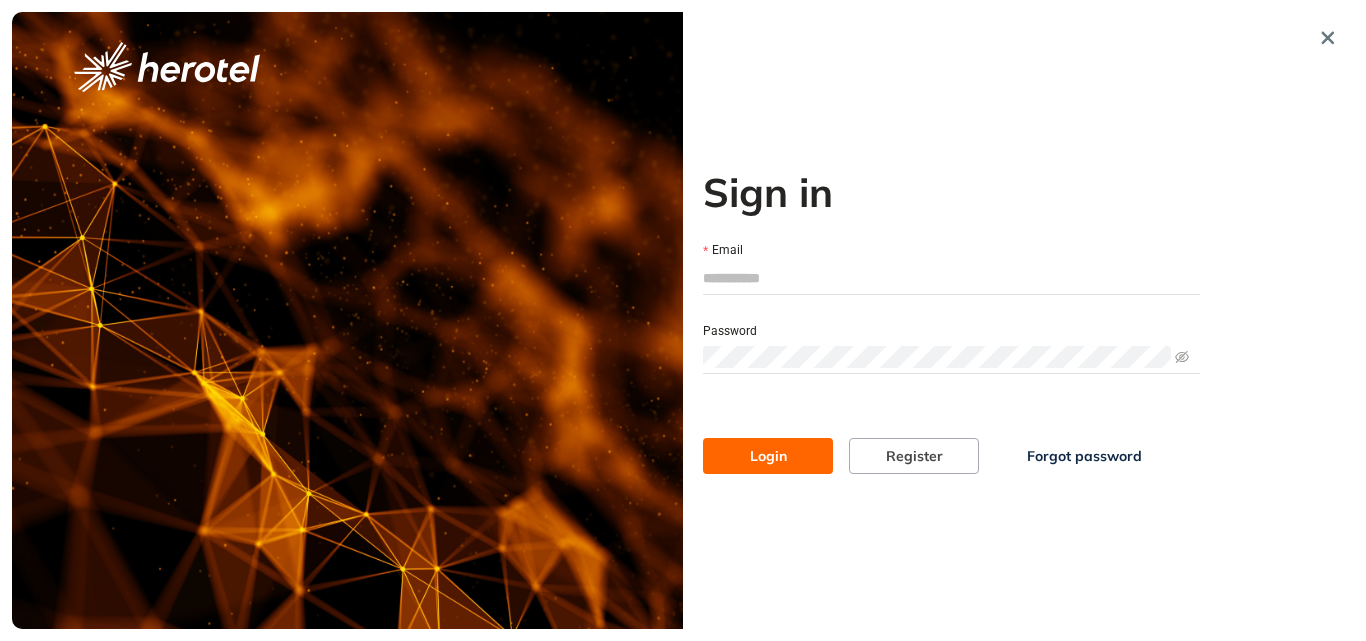 type on "**********" 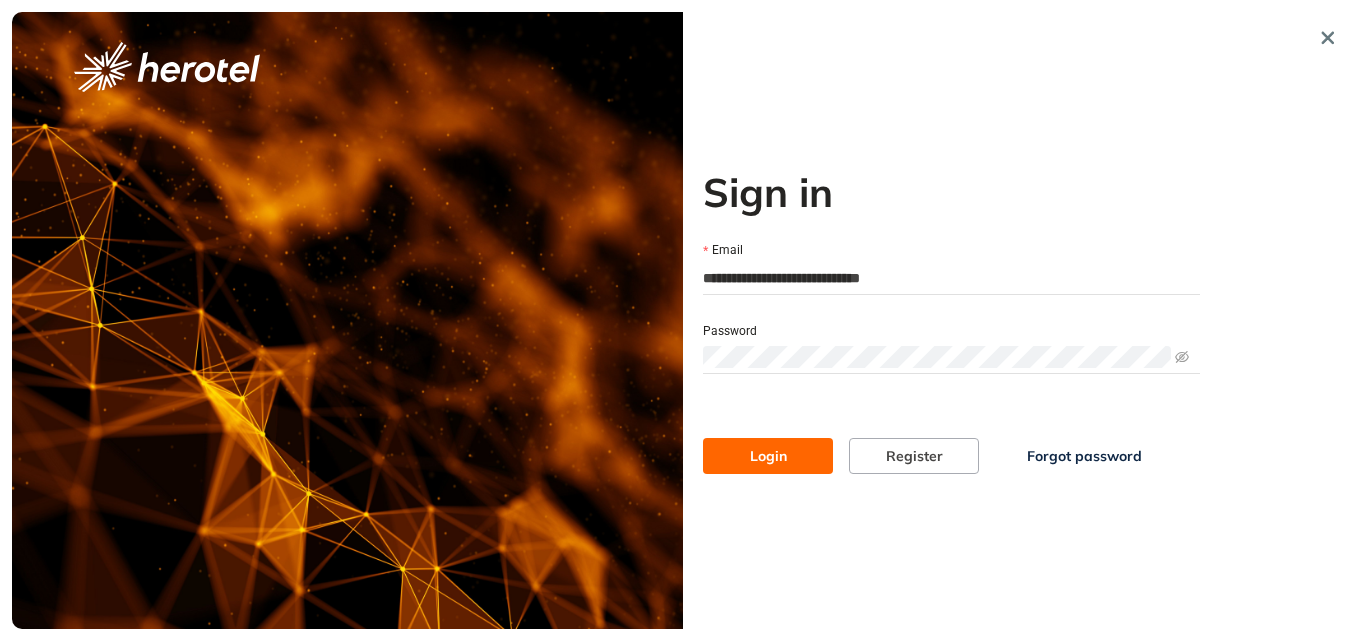 click on "Login" at bounding box center (768, 456) 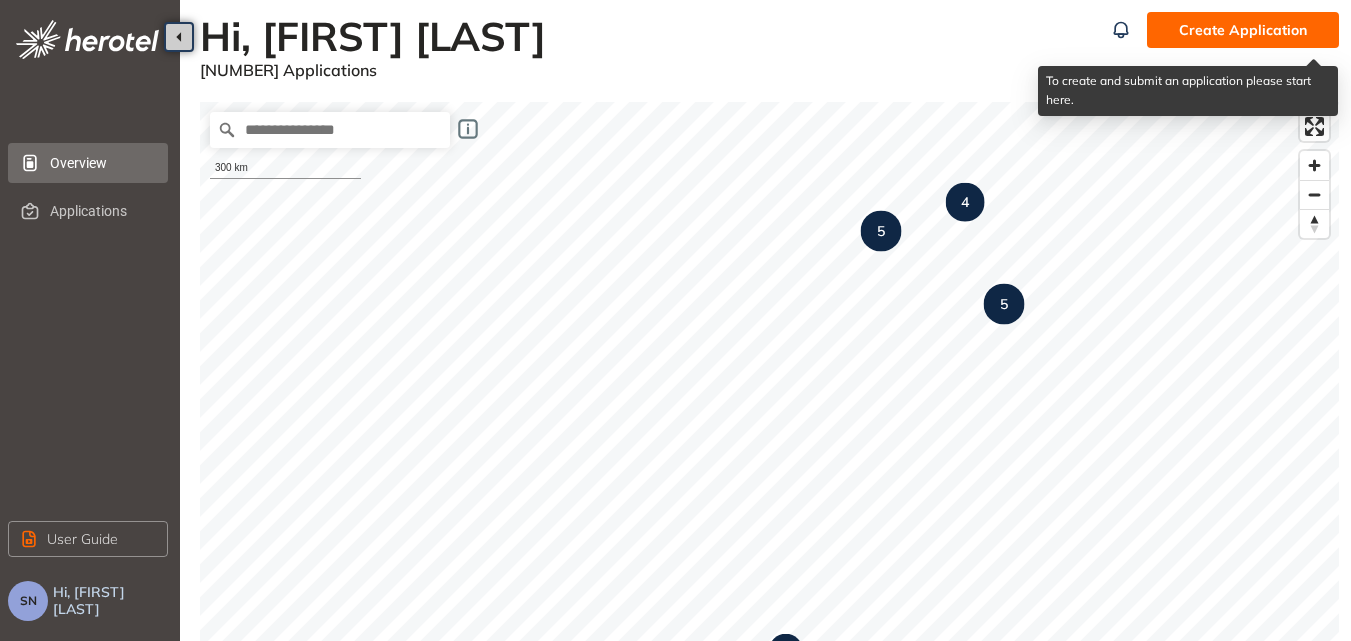 click on "Create Application" at bounding box center [1243, 30] 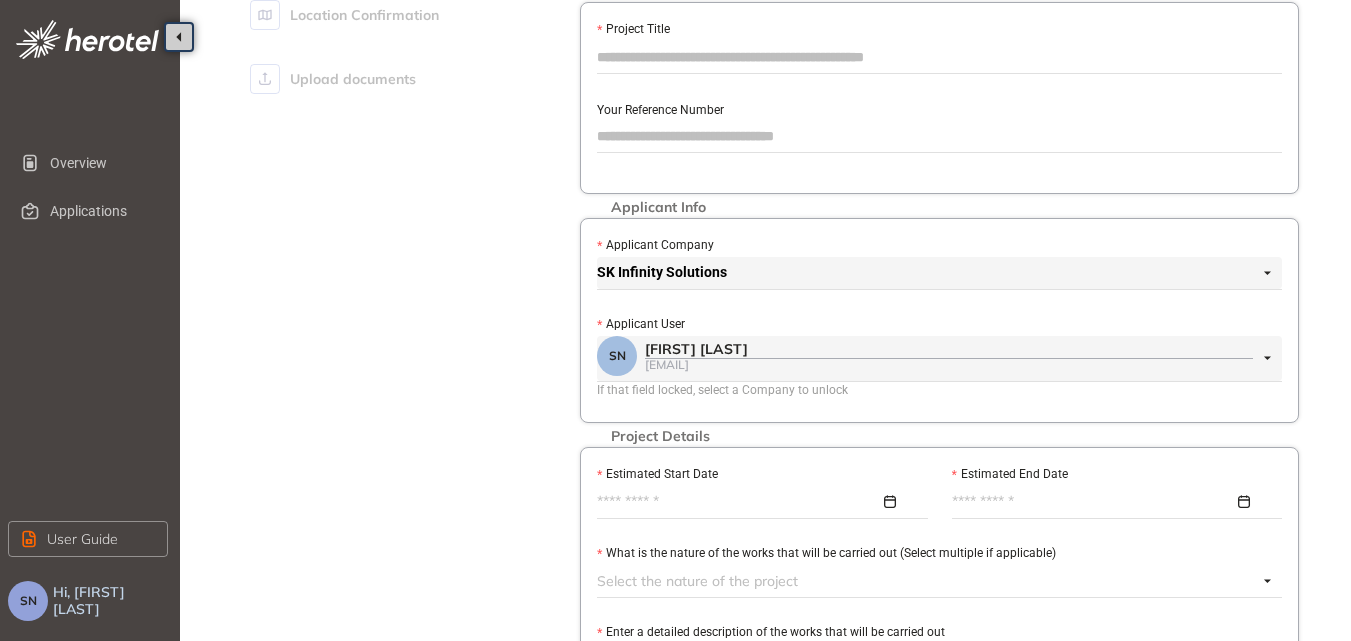 scroll, scrollTop: 200, scrollLeft: 0, axis: vertical 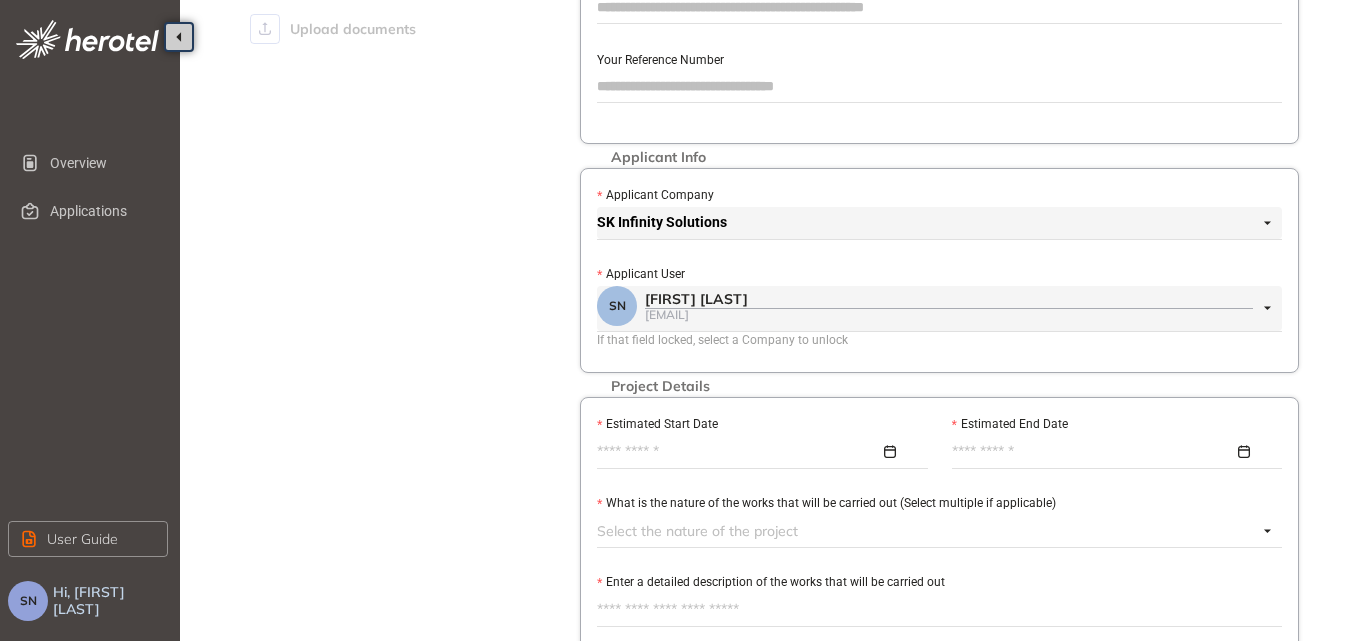 click on "SK Infinity Solutions" at bounding box center [934, 223] 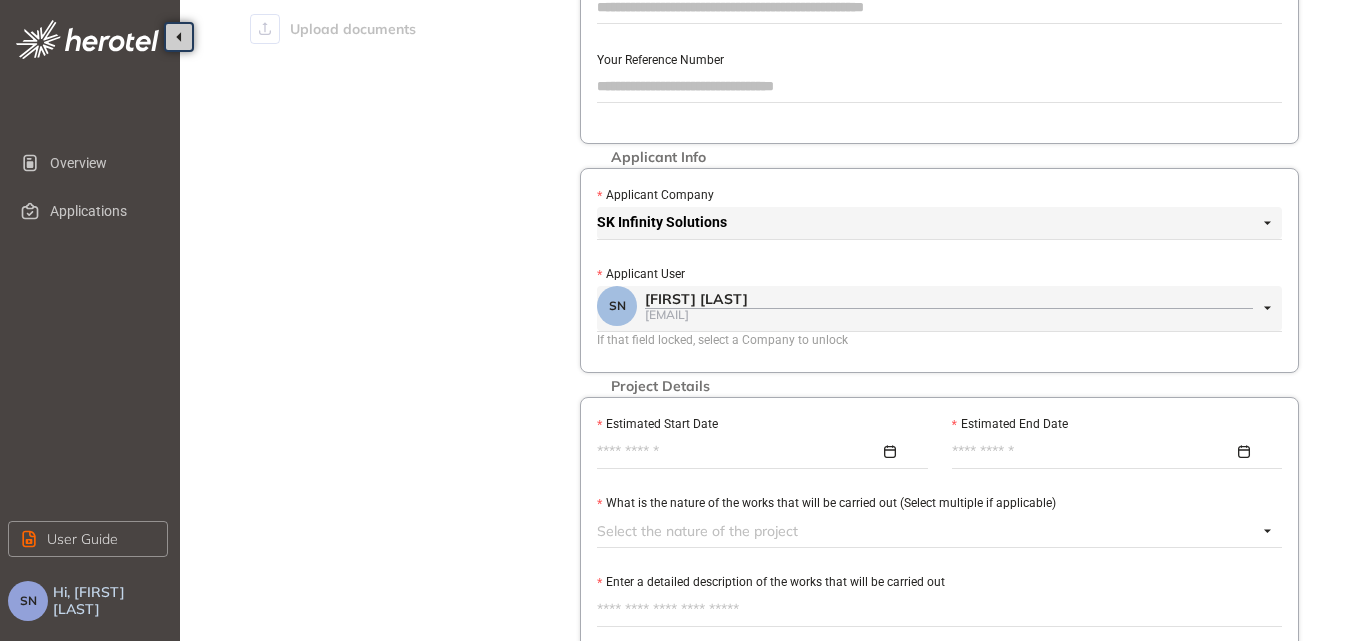click on "SK Infinity Solutions" at bounding box center [934, 223] 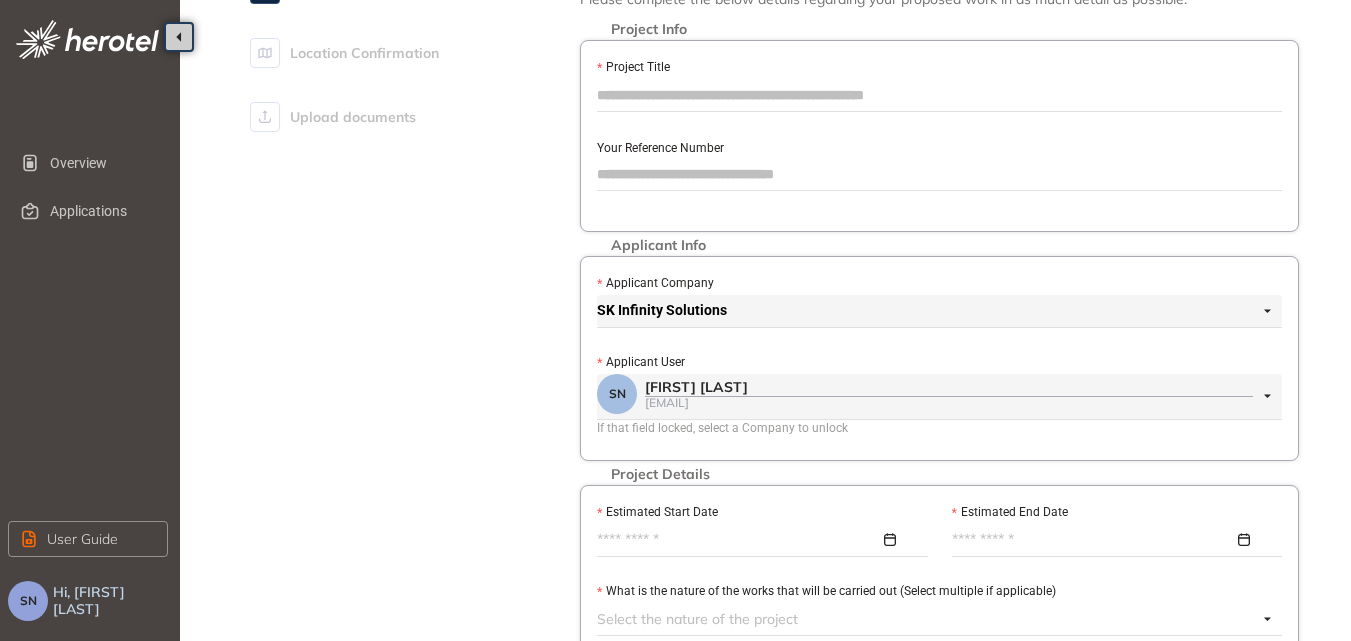 scroll, scrollTop: 0, scrollLeft: 0, axis: both 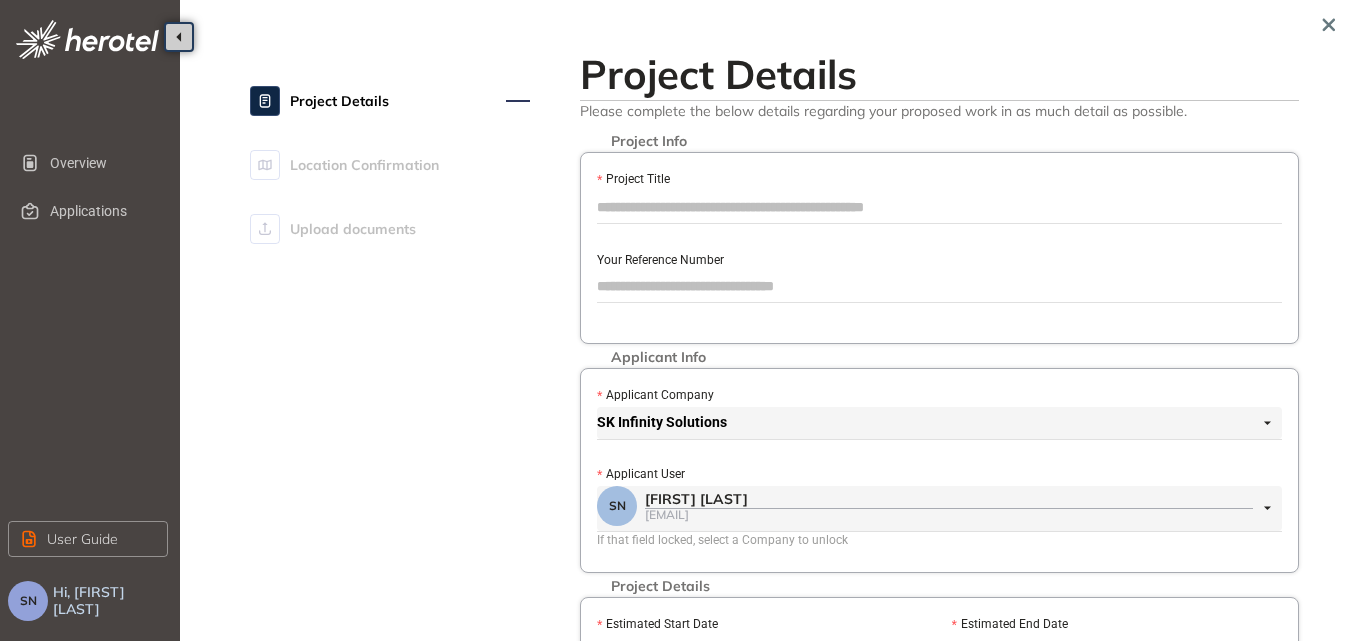 click on "Project Title" at bounding box center [939, 207] 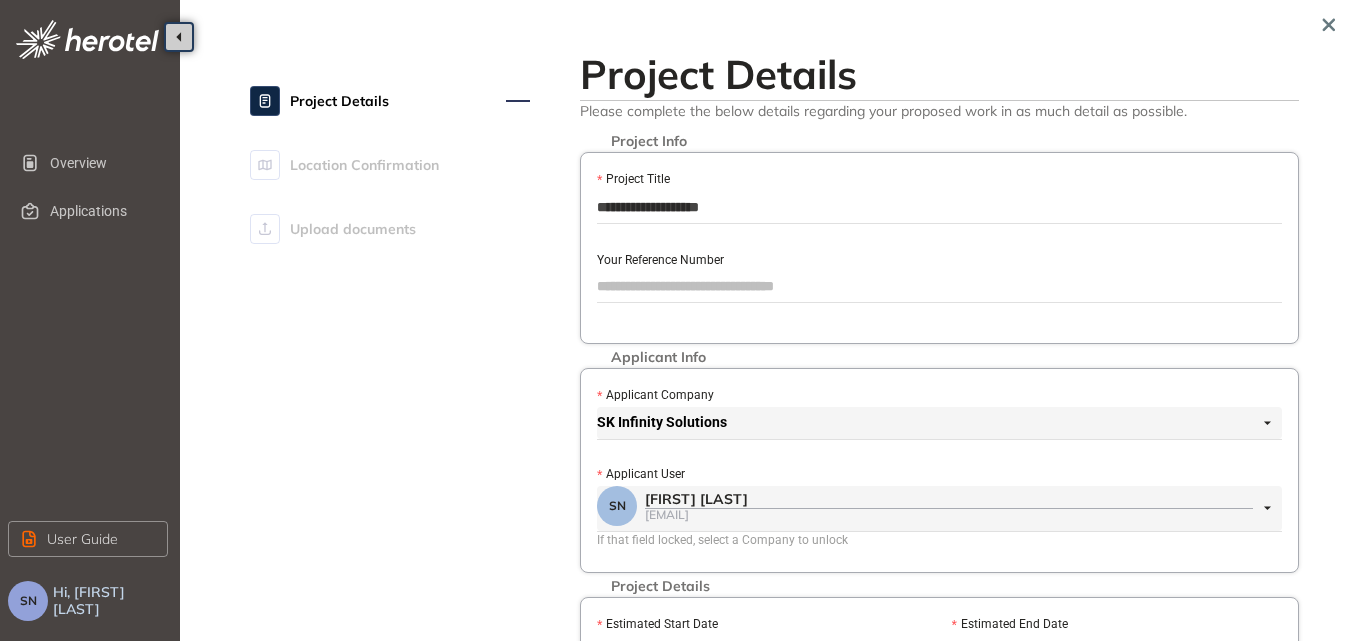 drag, startPoint x: 741, startPoint y: 214, endPoint x: 595, endPoint y: 215, distance: 146.00342 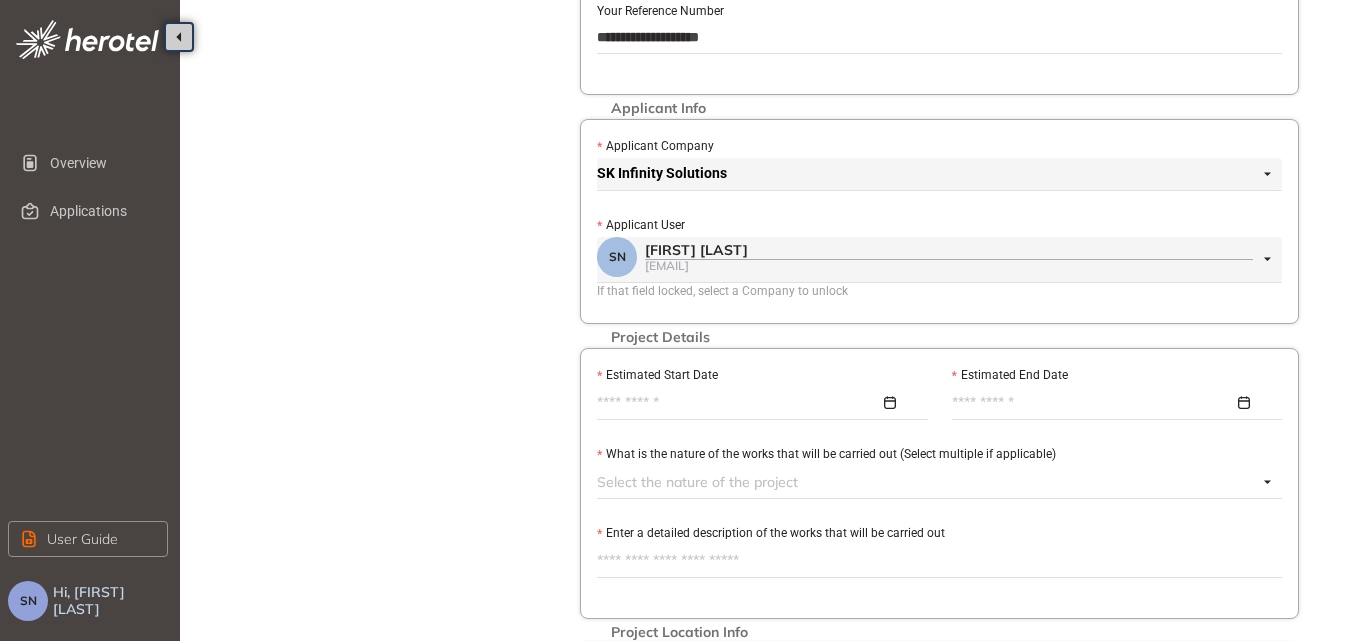 scroll, scrollTop: 300, scrollLeft: 0, axis: vertical 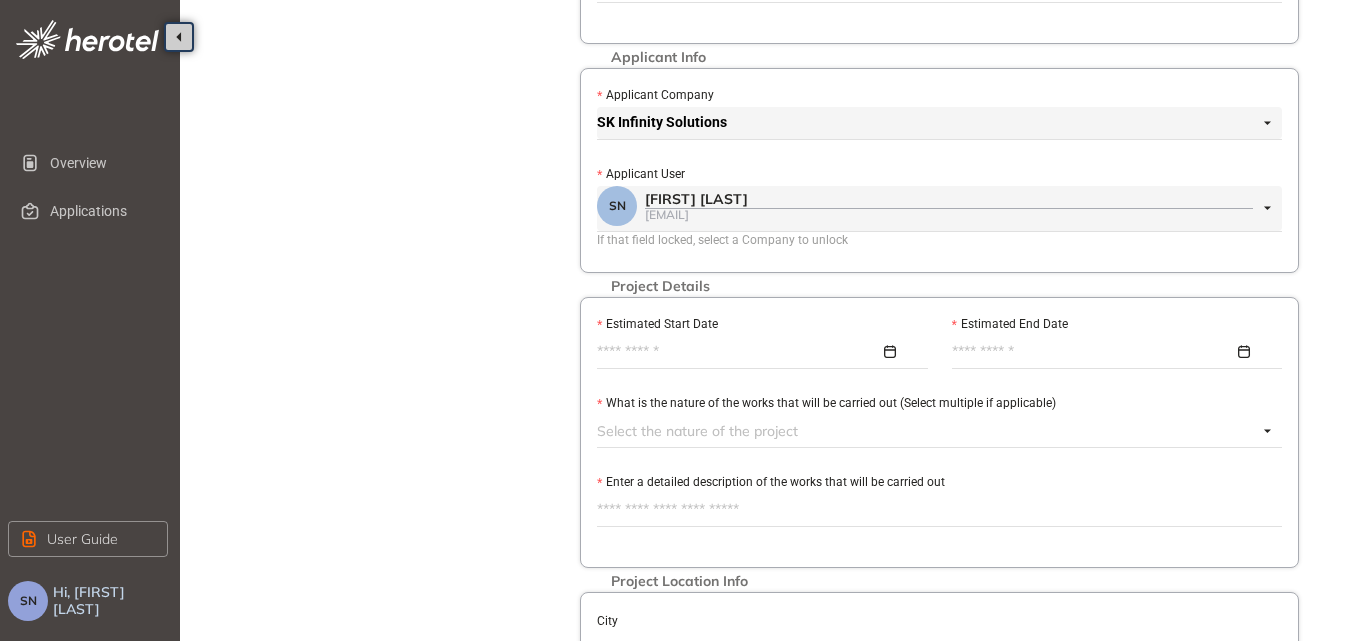 type on "**********" 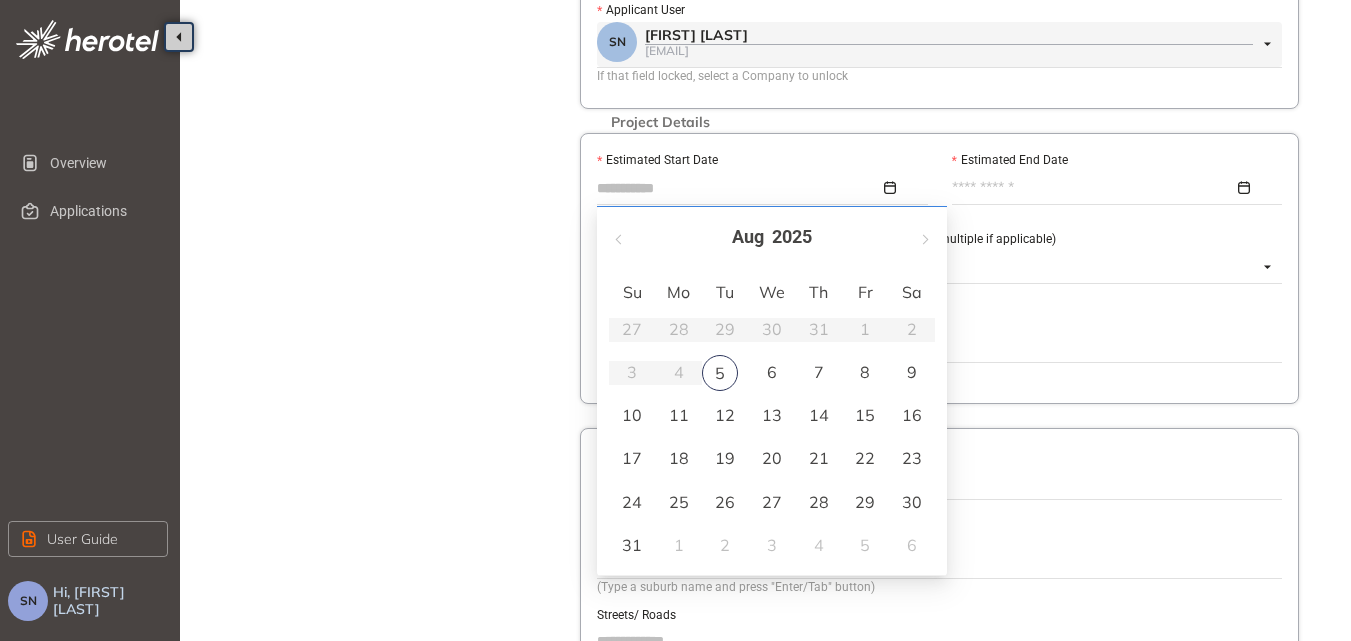 type on "**********" 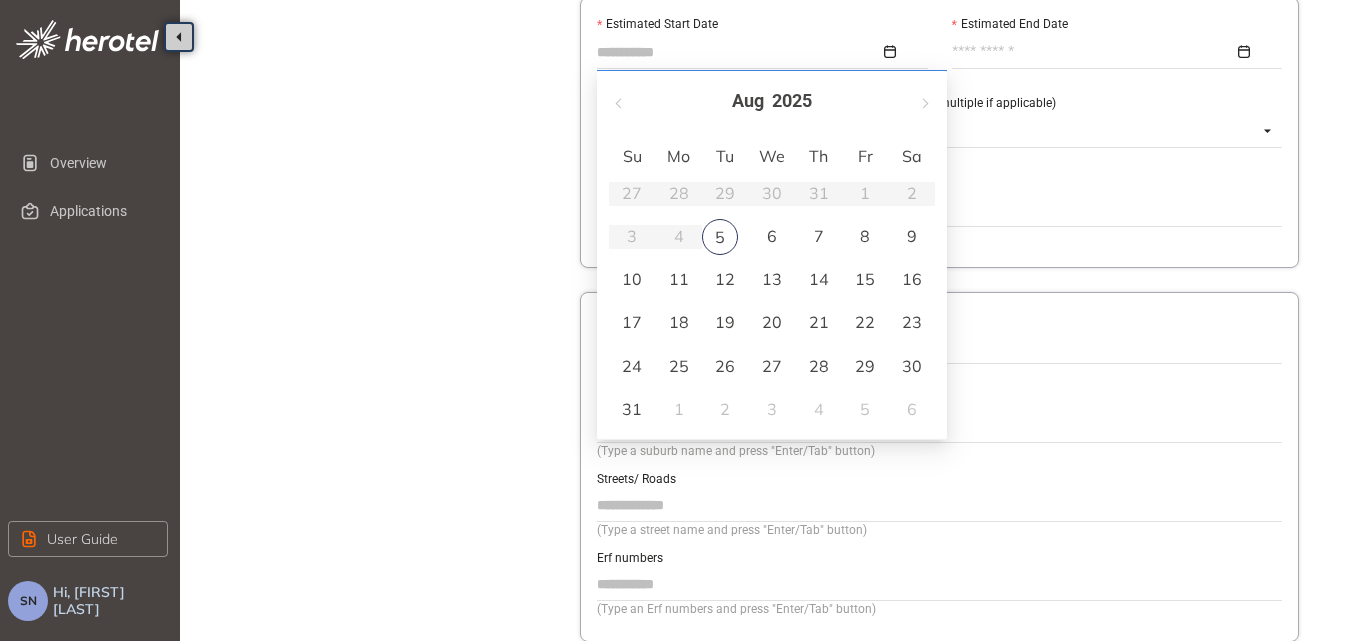 type on "**********" 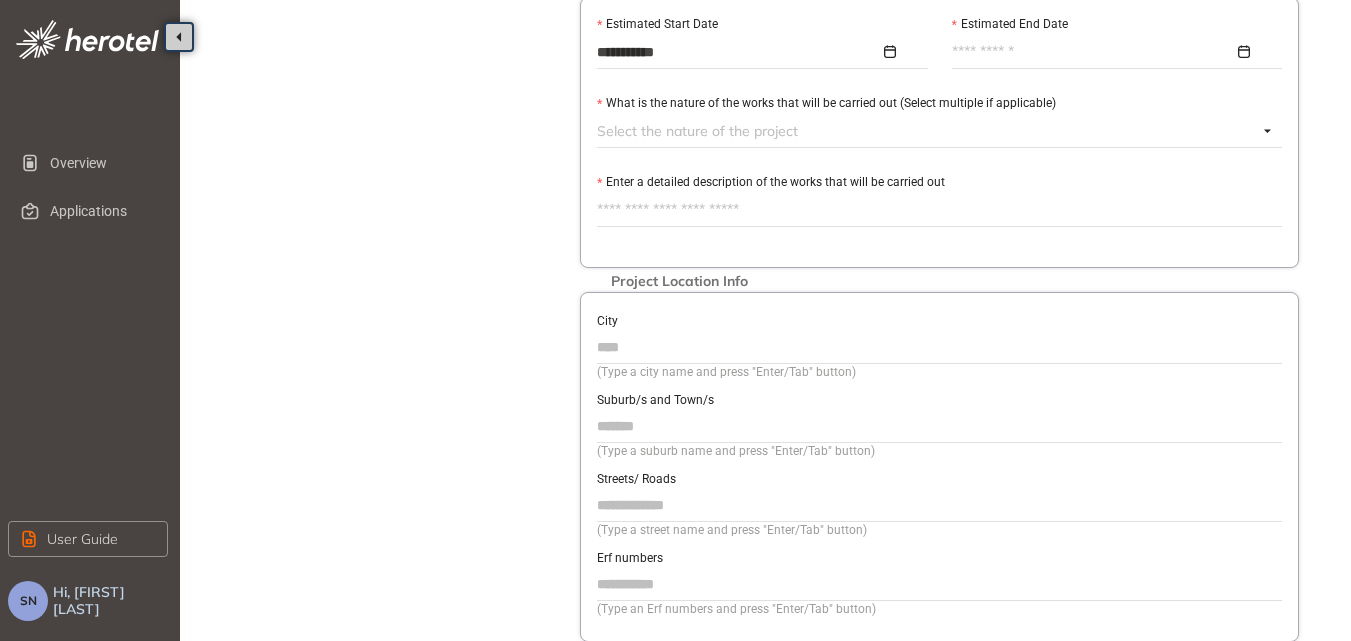 click at bounding box center (1112, 52) 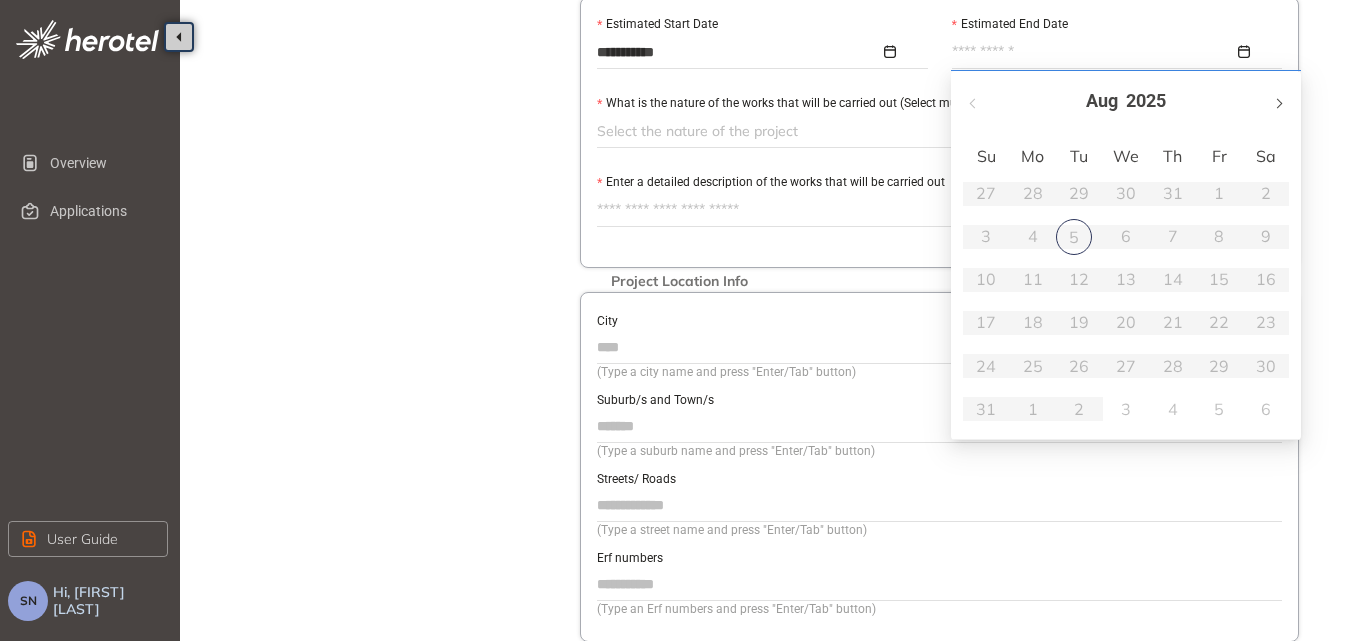 click at bounding box center (1278, 101) 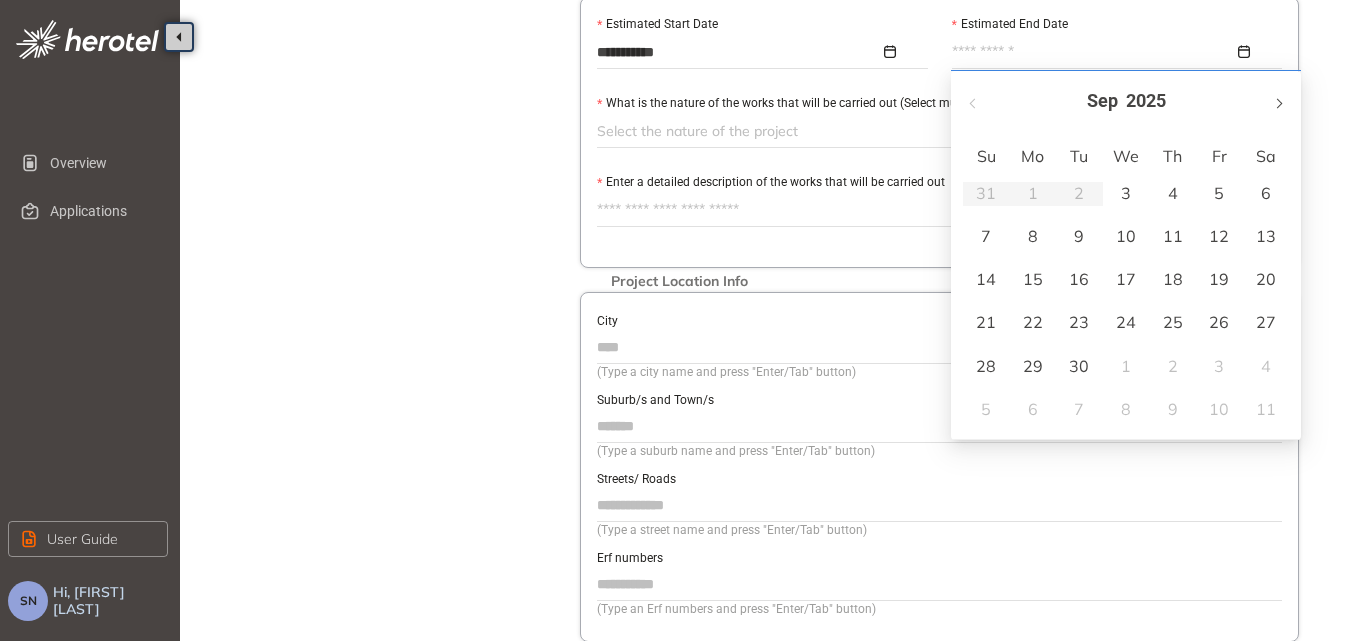 click at bounding box center (1278, 101) 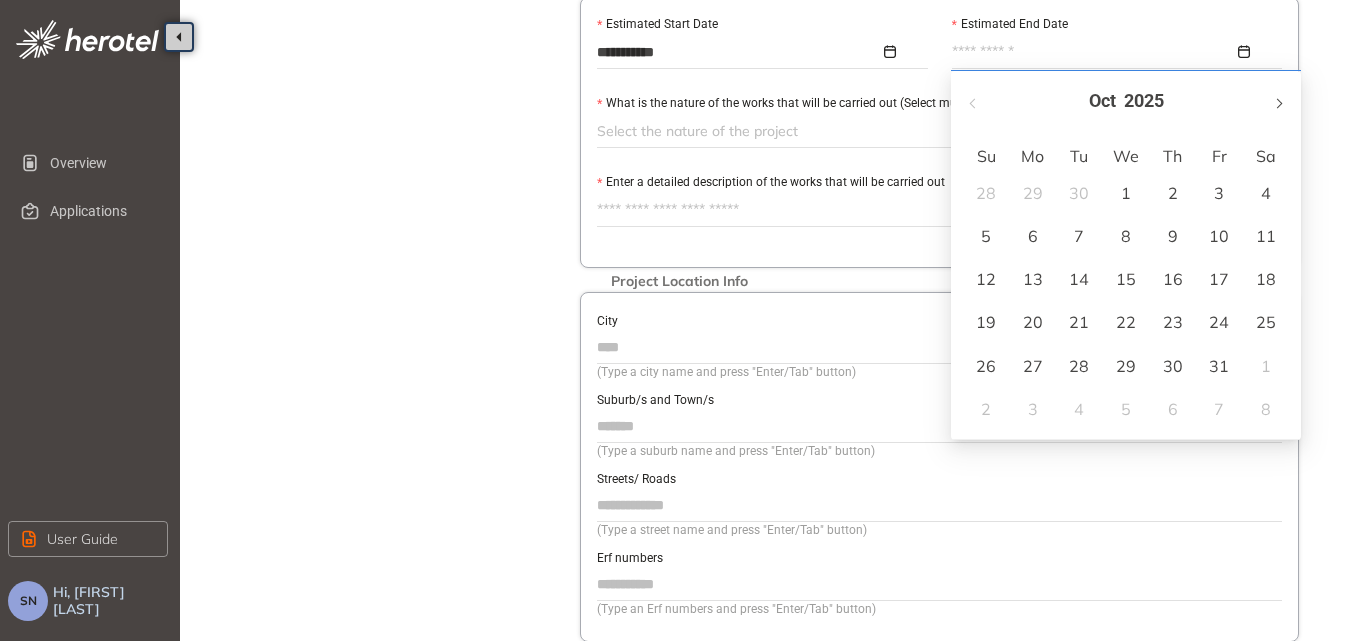 click at bounding box center (1278, 101) 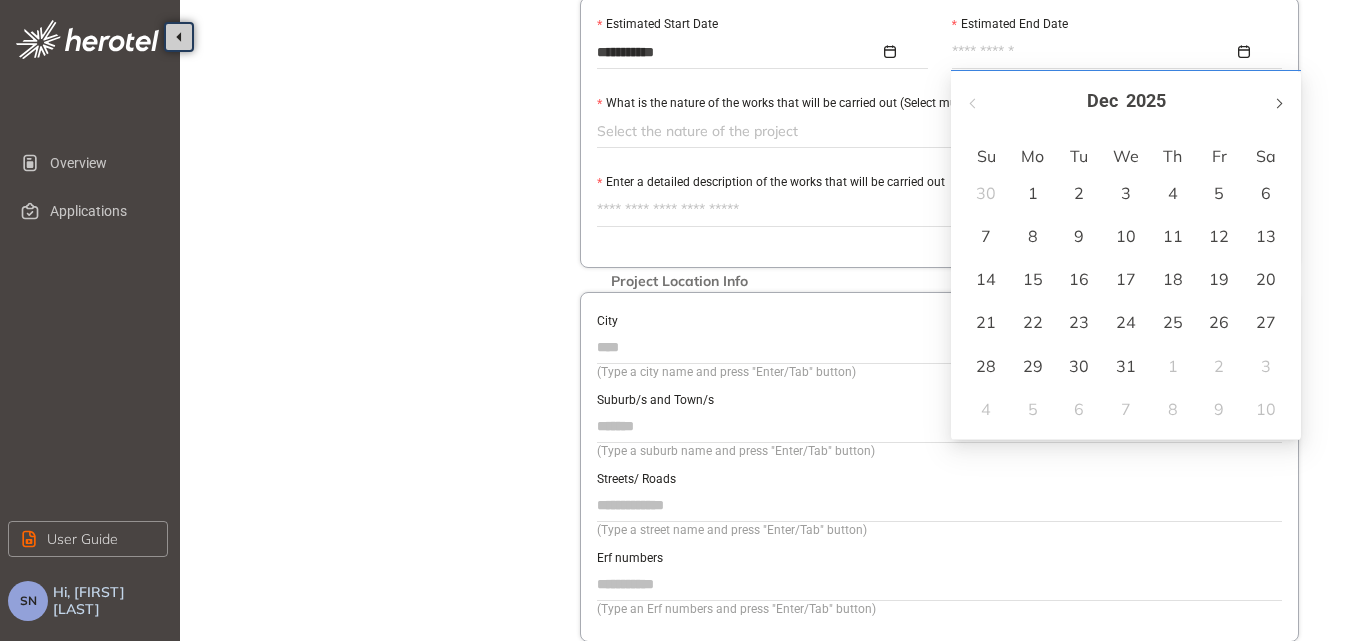 click at bounding box center (1278, 101) 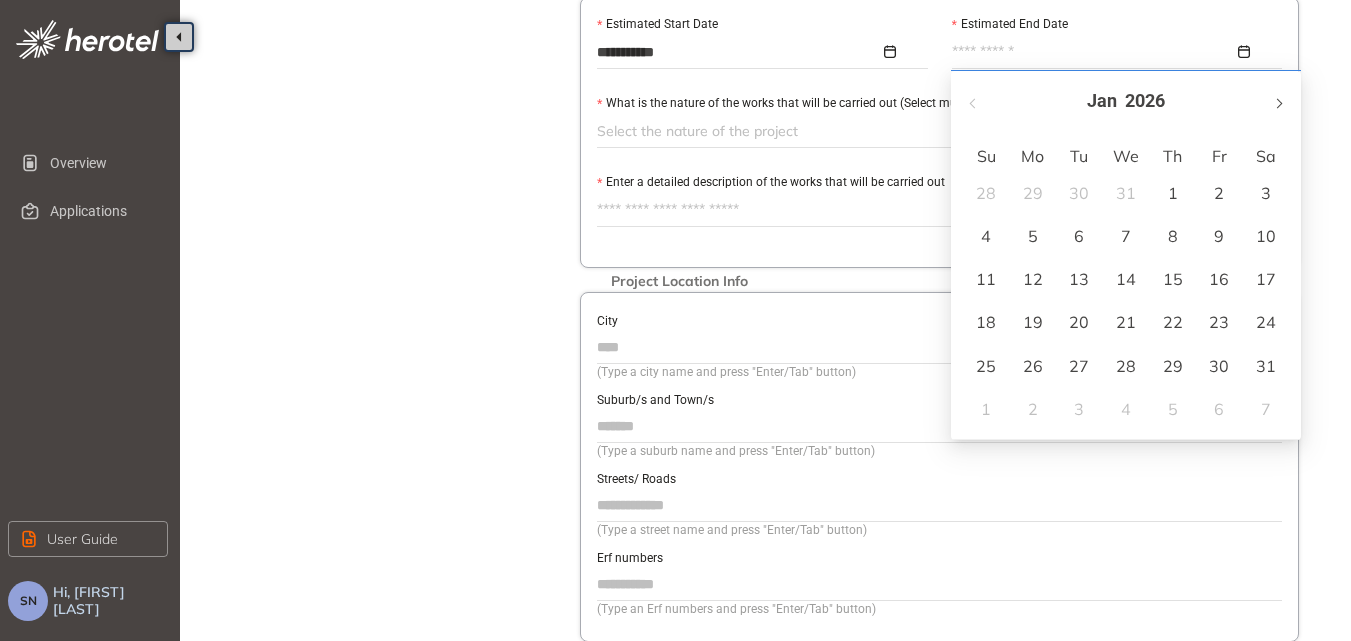 click at bounding box center (1278, 101) 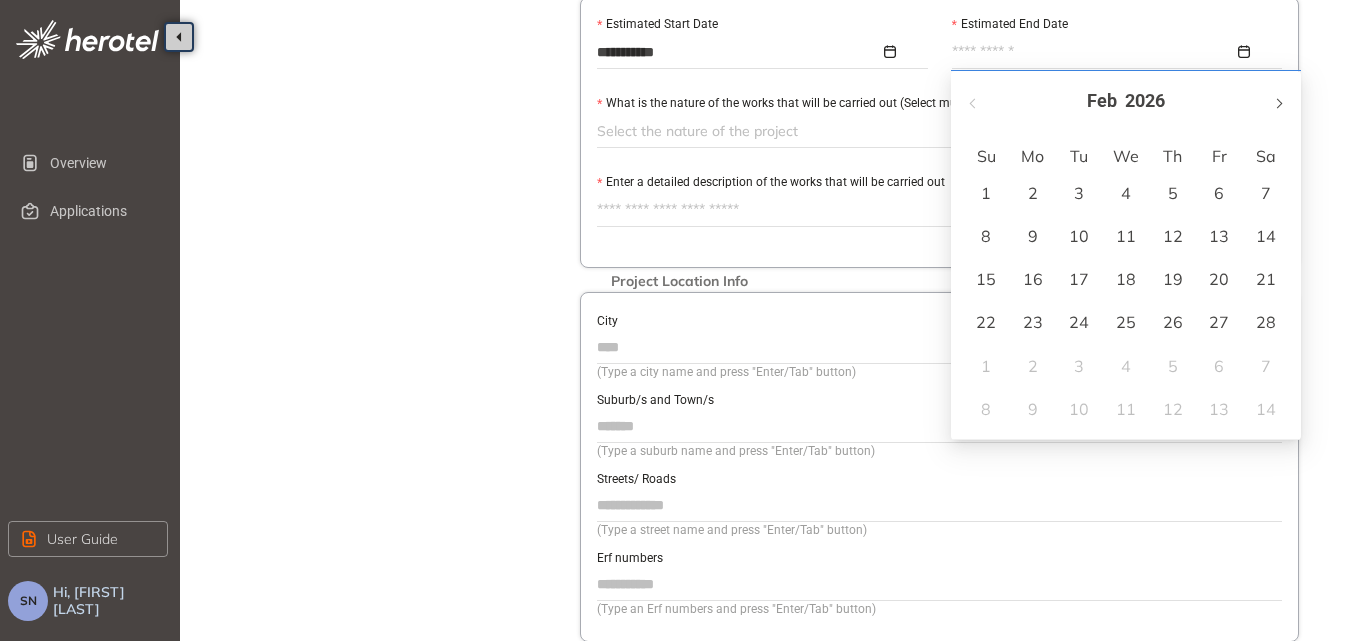 click at bounding box center [1278, 101] 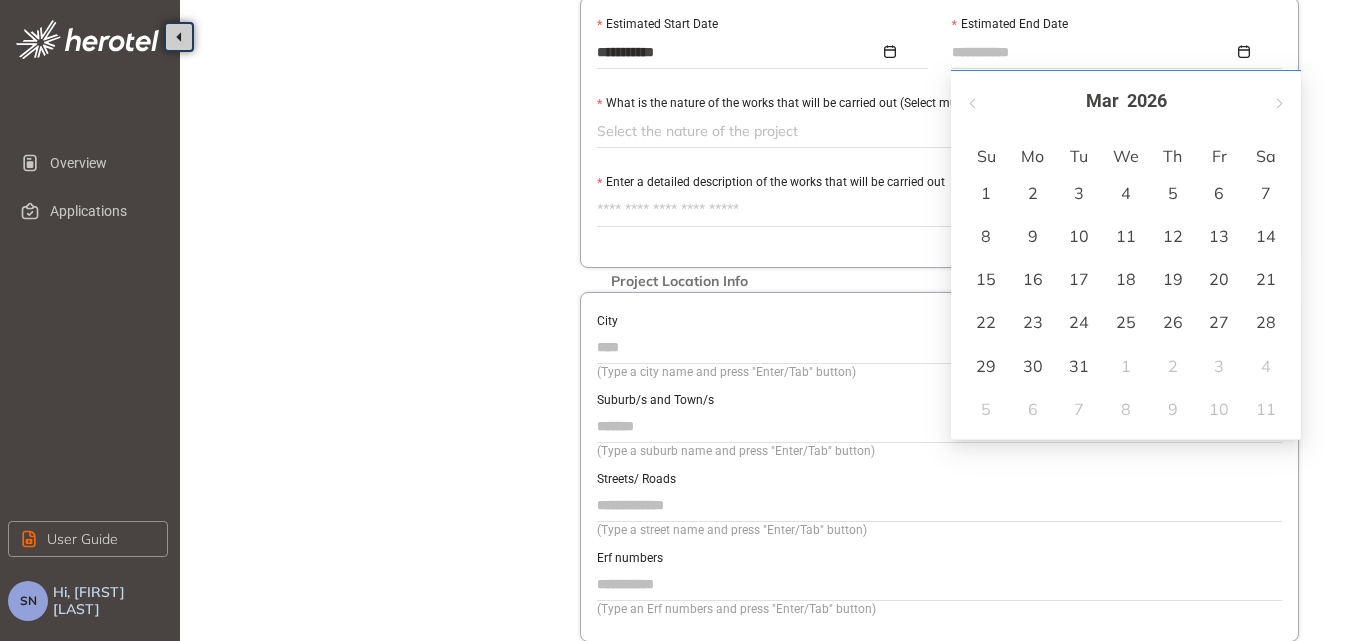 type on "**********" 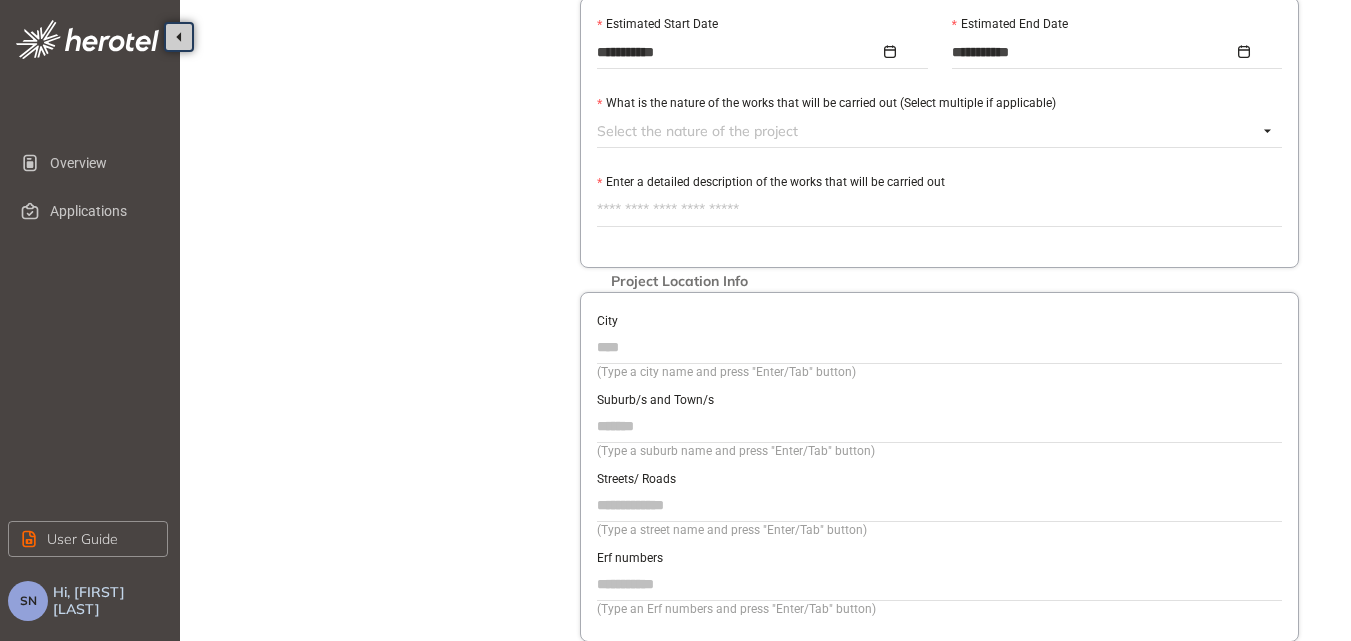 click at bounding box center (927, 131) 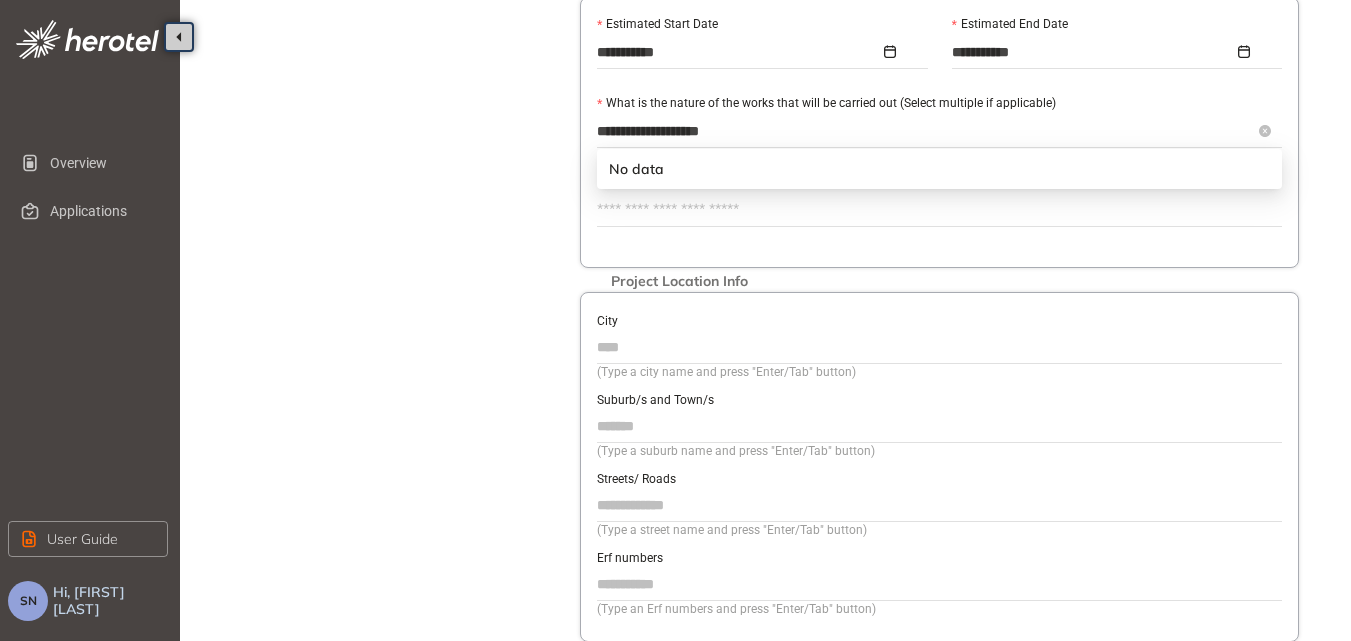 type on "**********" 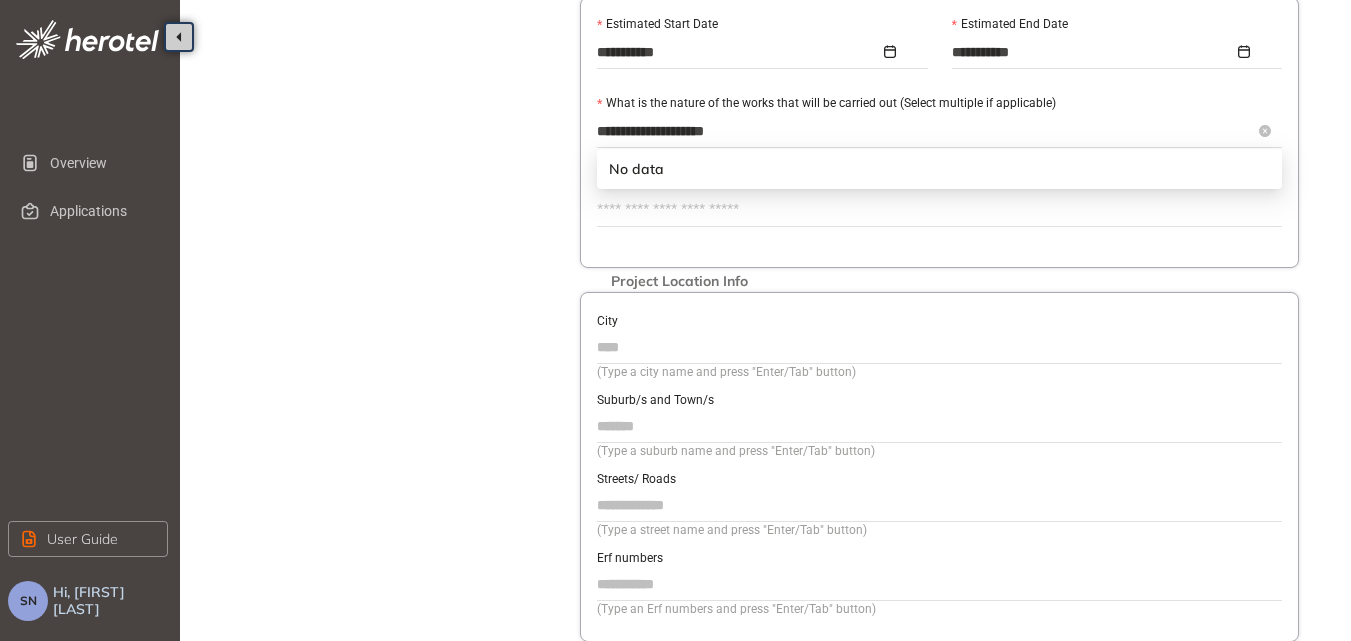type 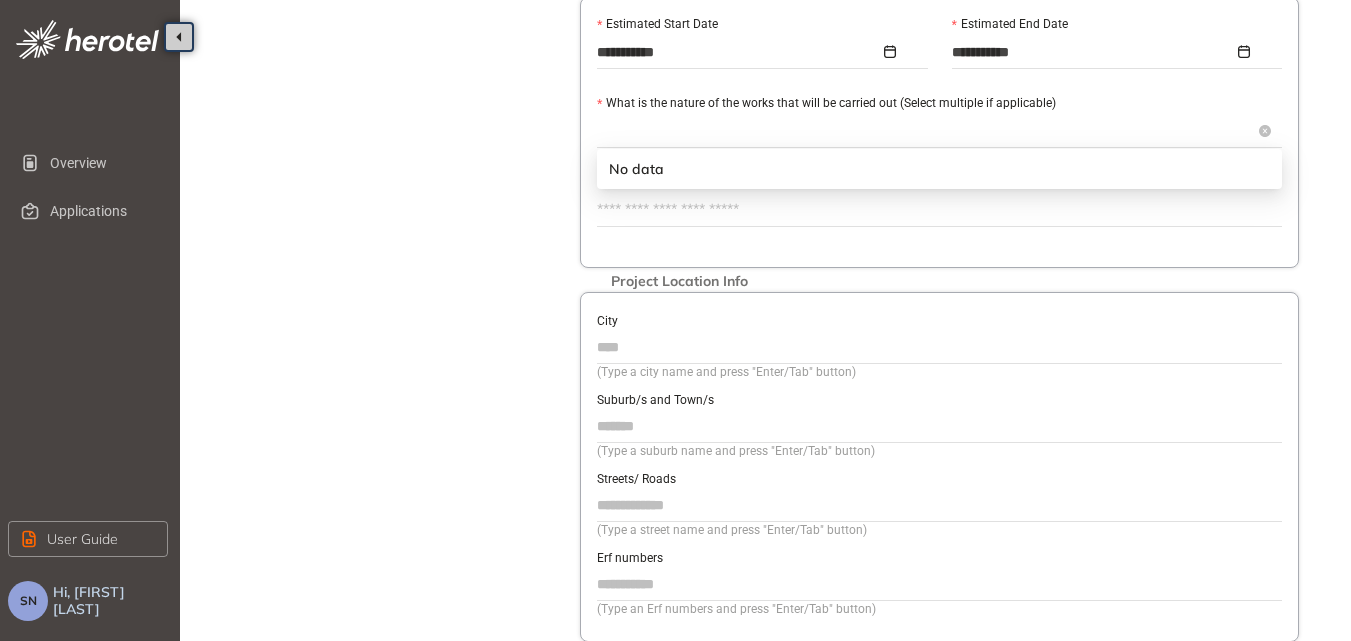 click on "Installation of fibre" at bounding box center (927, 131) 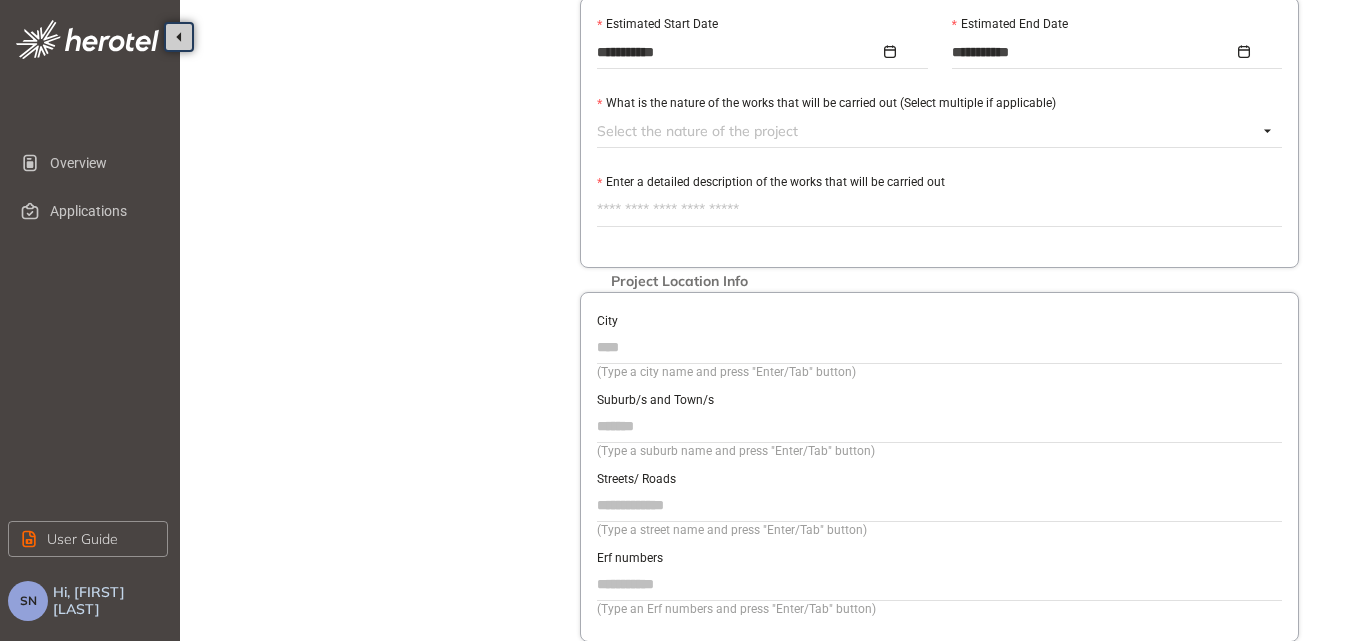 click at bounding box center (927, 131) 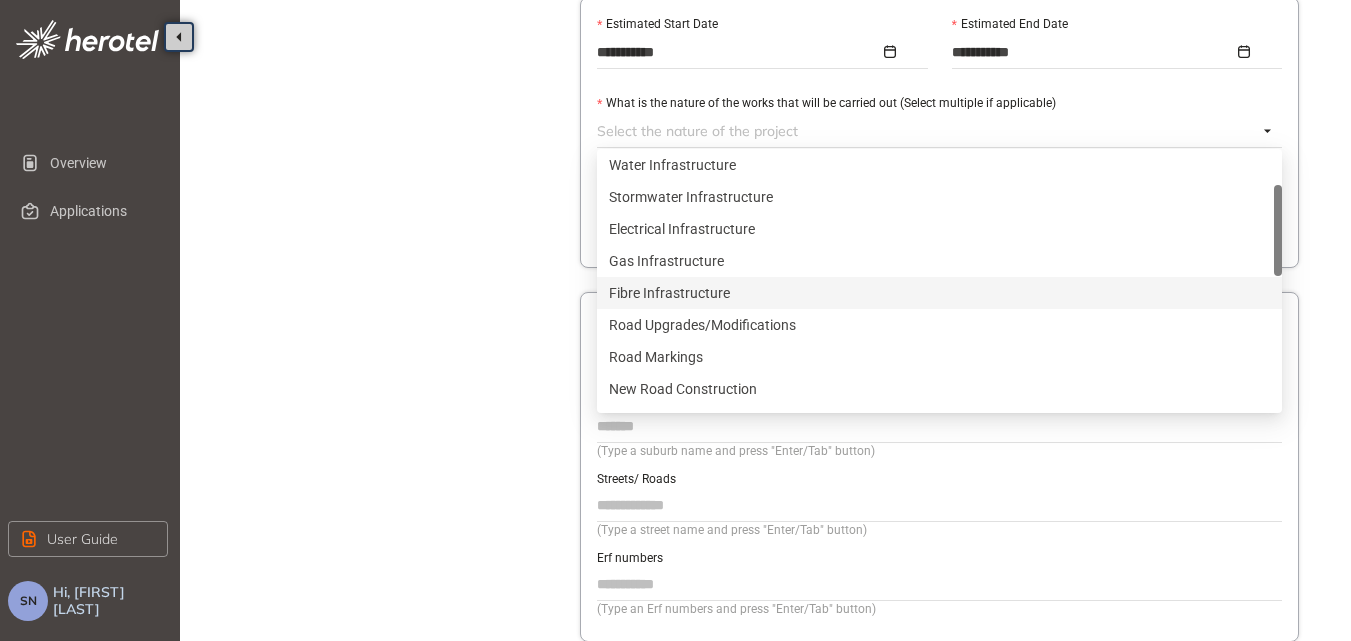scroll, scrollTop: 0, scrollLeft: 0, axis: both 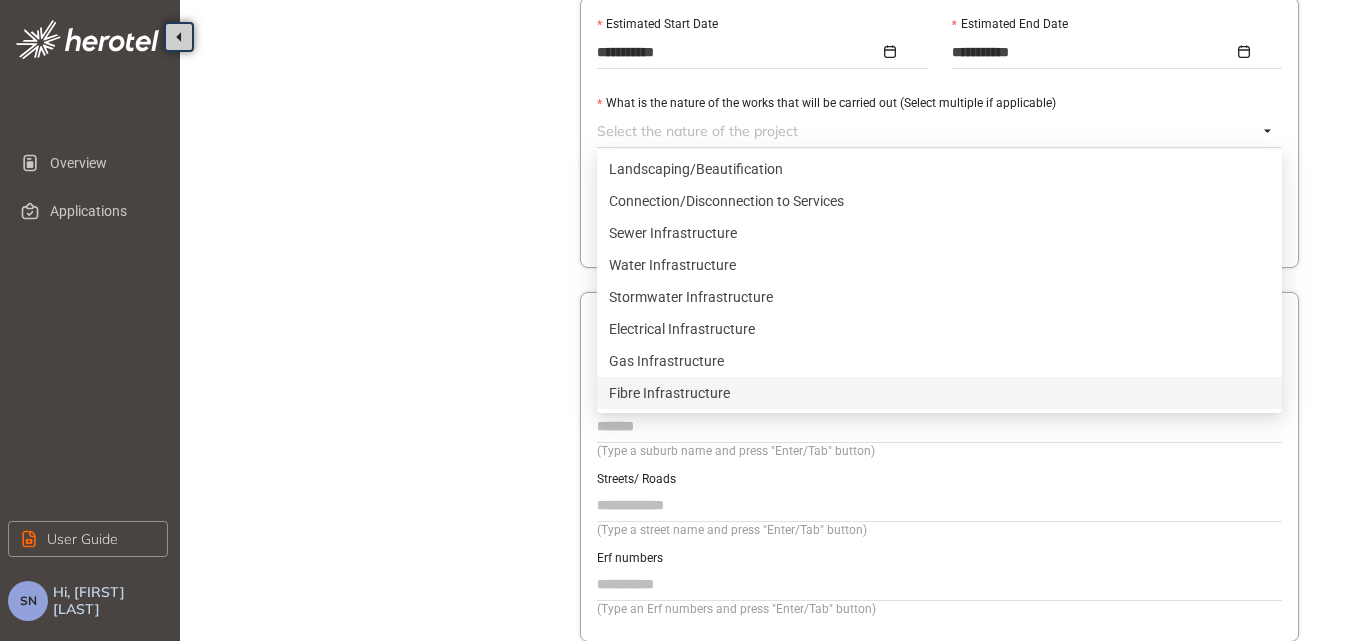 click on "Fibre Infrastructure" at bounding box center [939, 393] 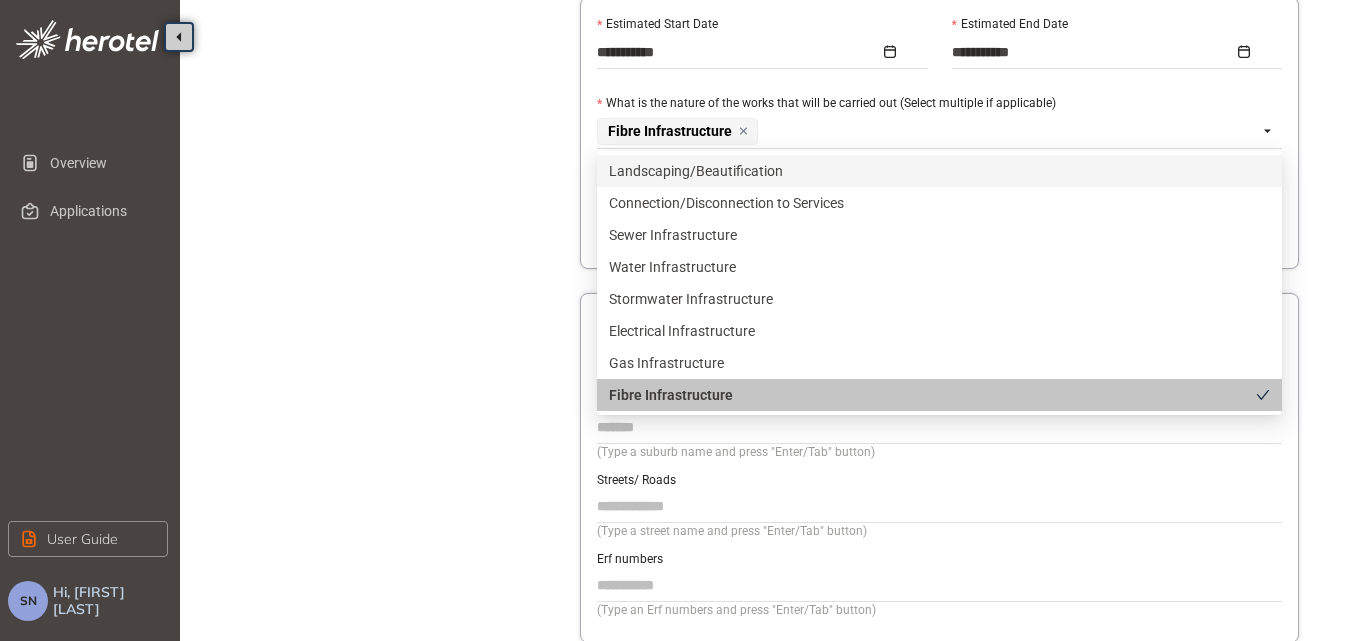 click on "What is the nature of the works that will be carried out (Select multiple if applicable)" at bounding box center (939, 104) 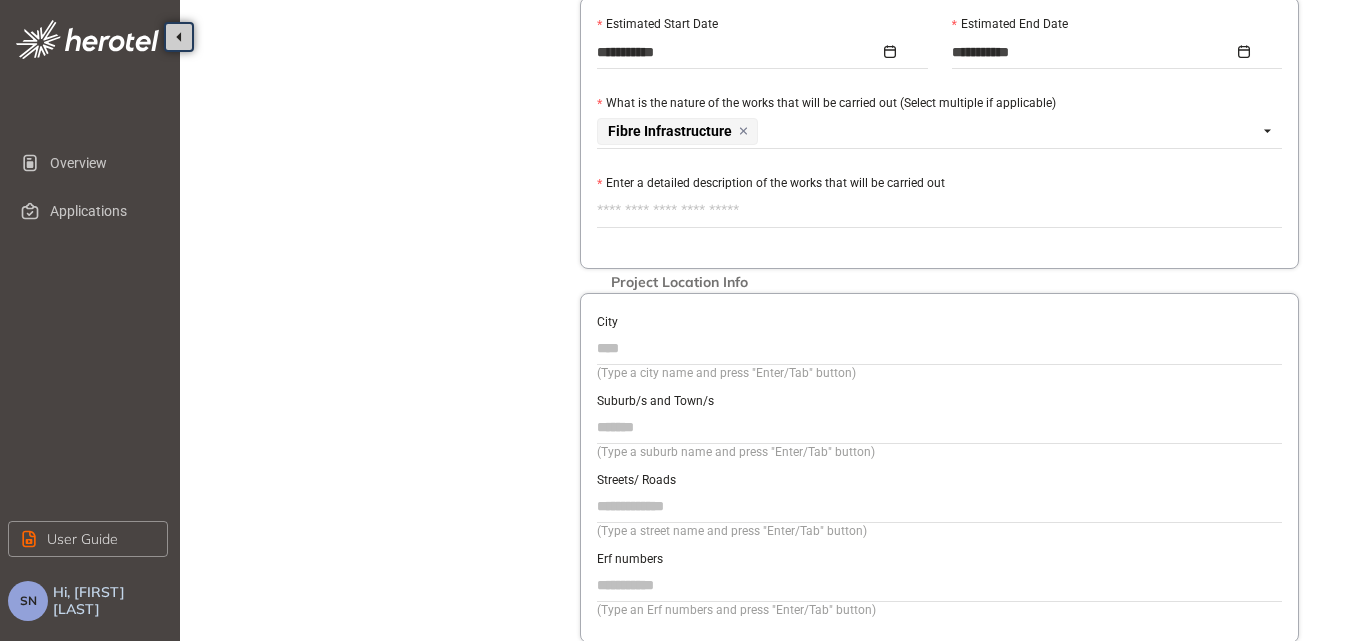 click on "Enter a detailed description of the works that will be carried out" at bounding box center (939, 211) 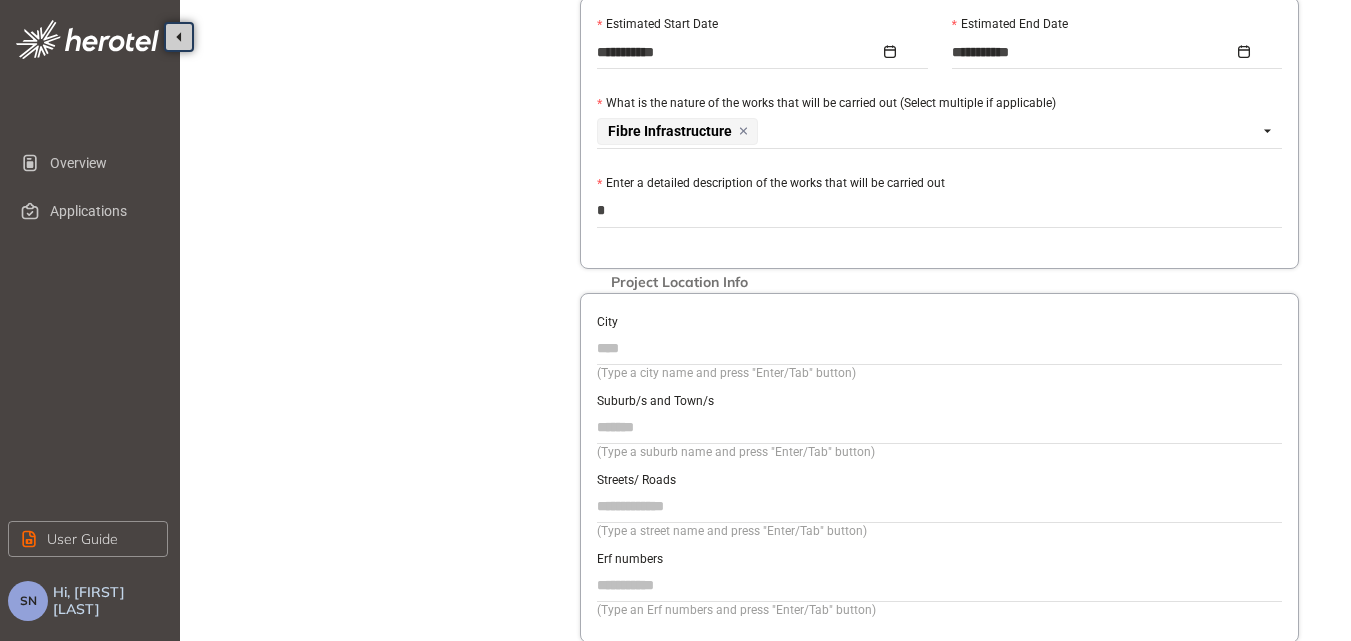 type on "**" 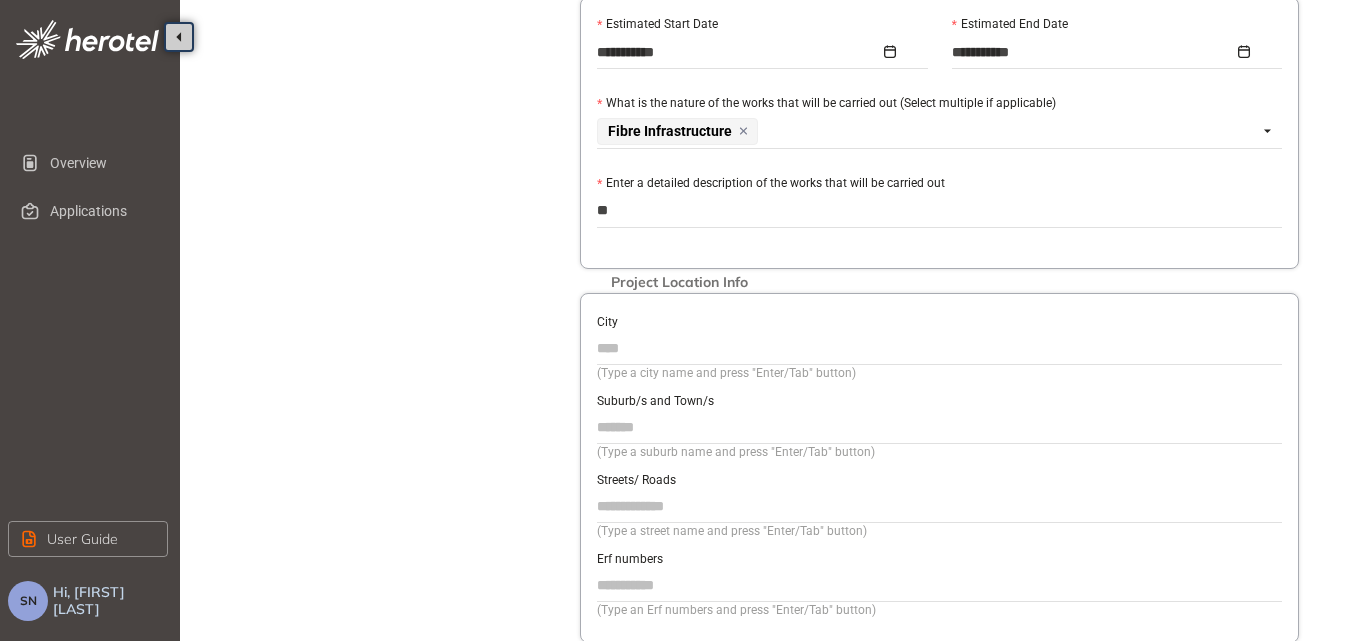 type on "***" 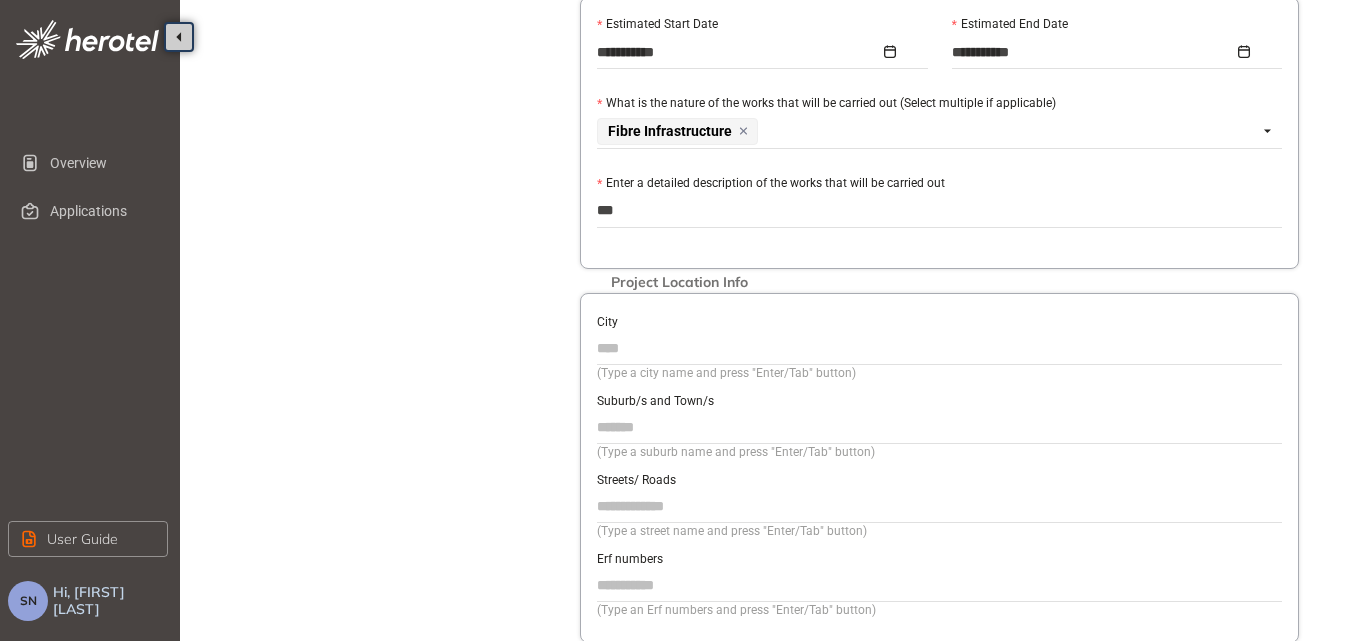 type on "****" 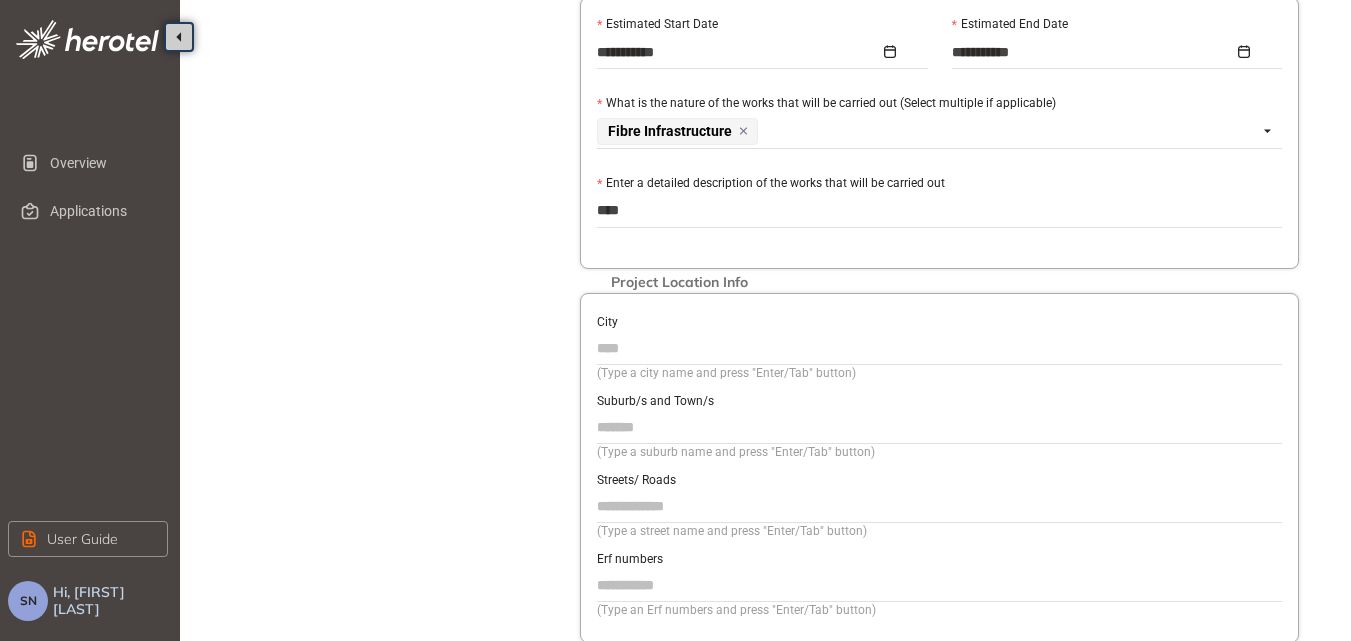 type on "*****" 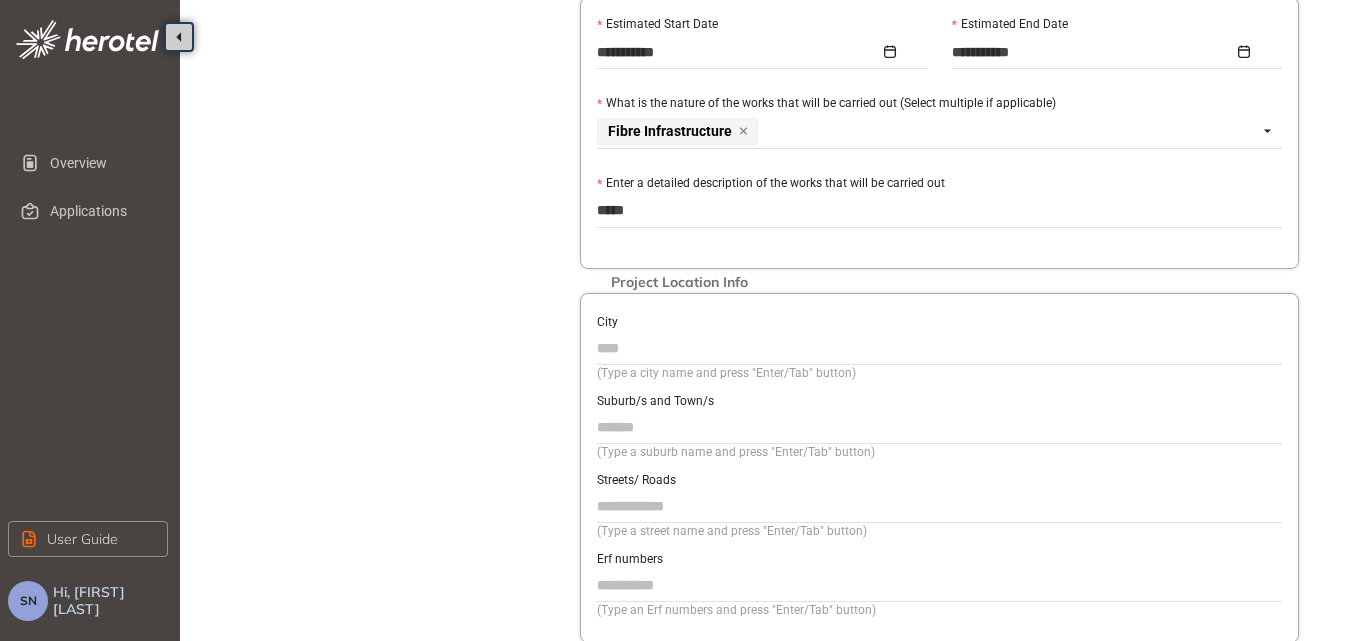 type on "******" 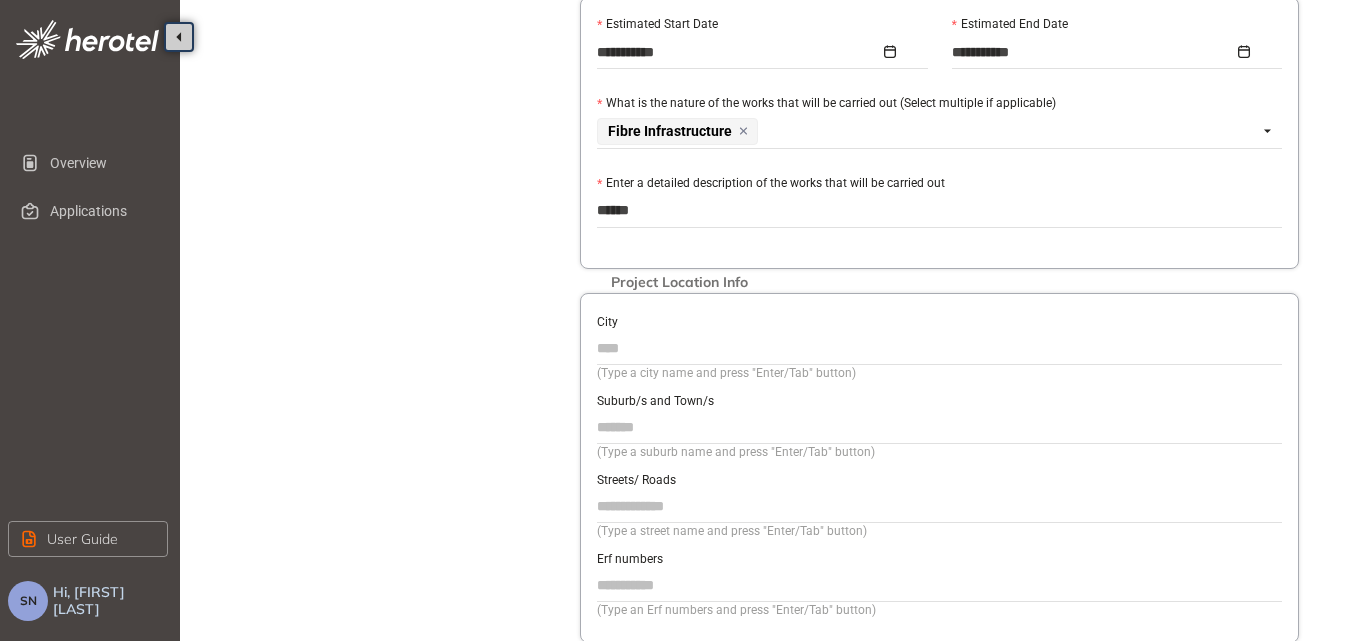type on "*******" 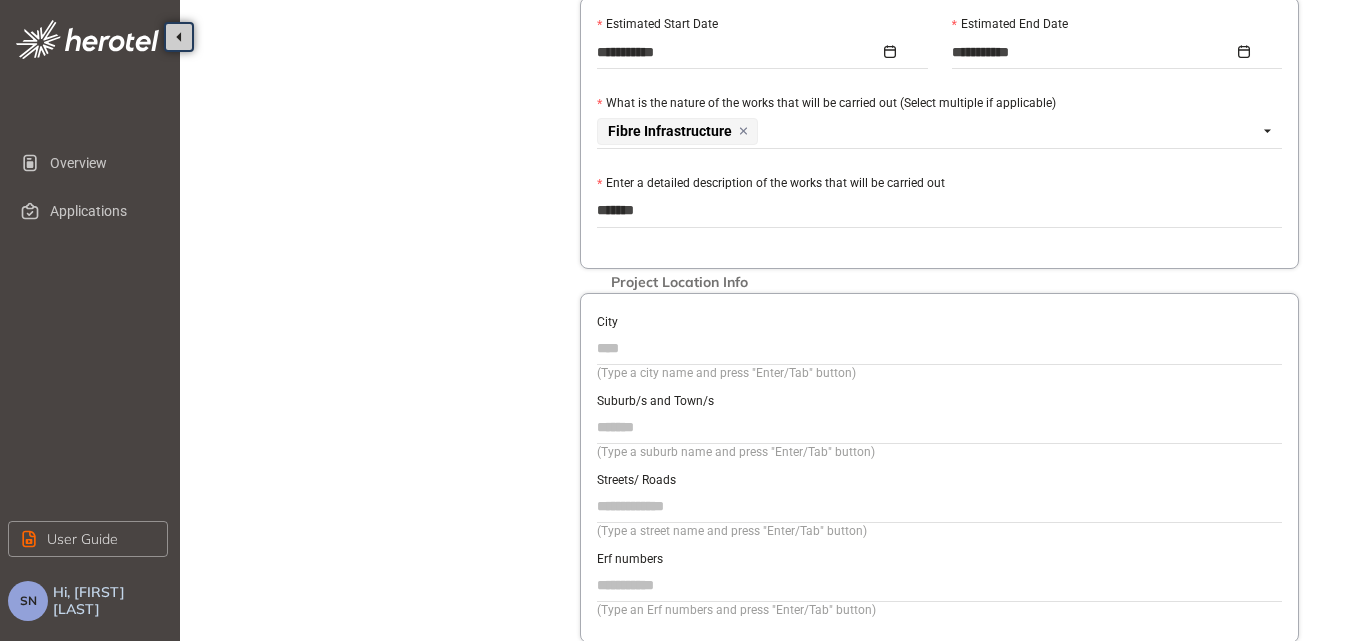 type on "********" 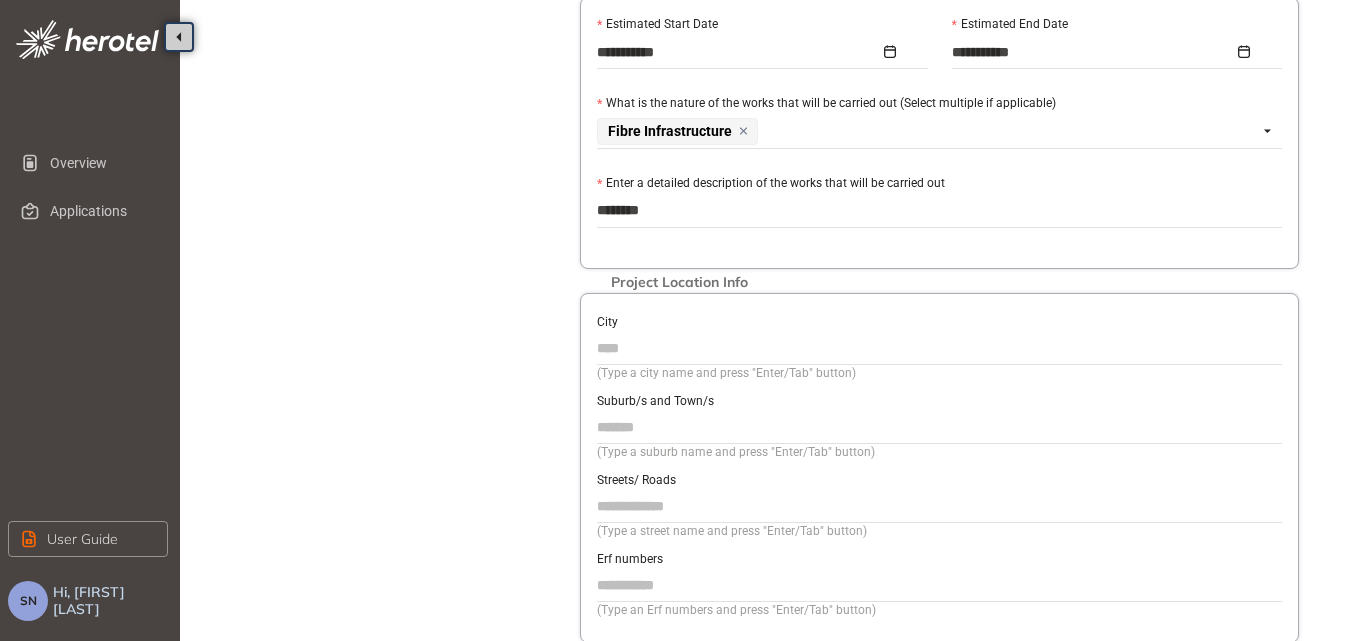 type on "*********" 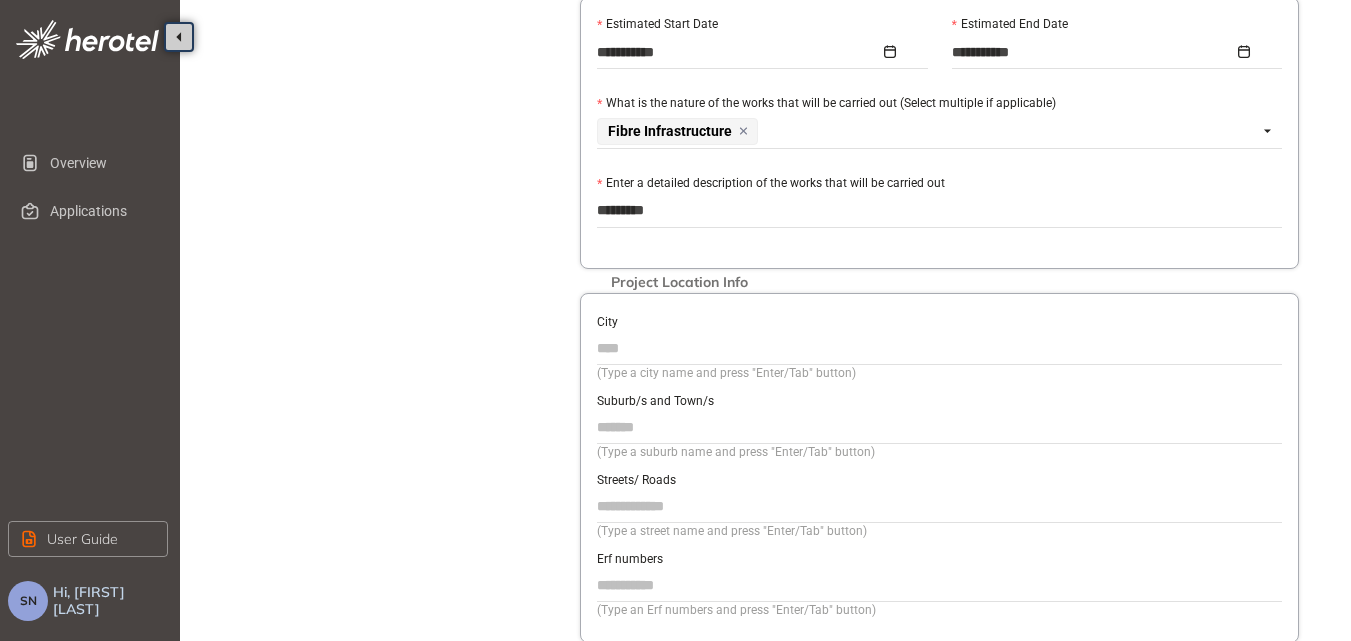 type on "**********" 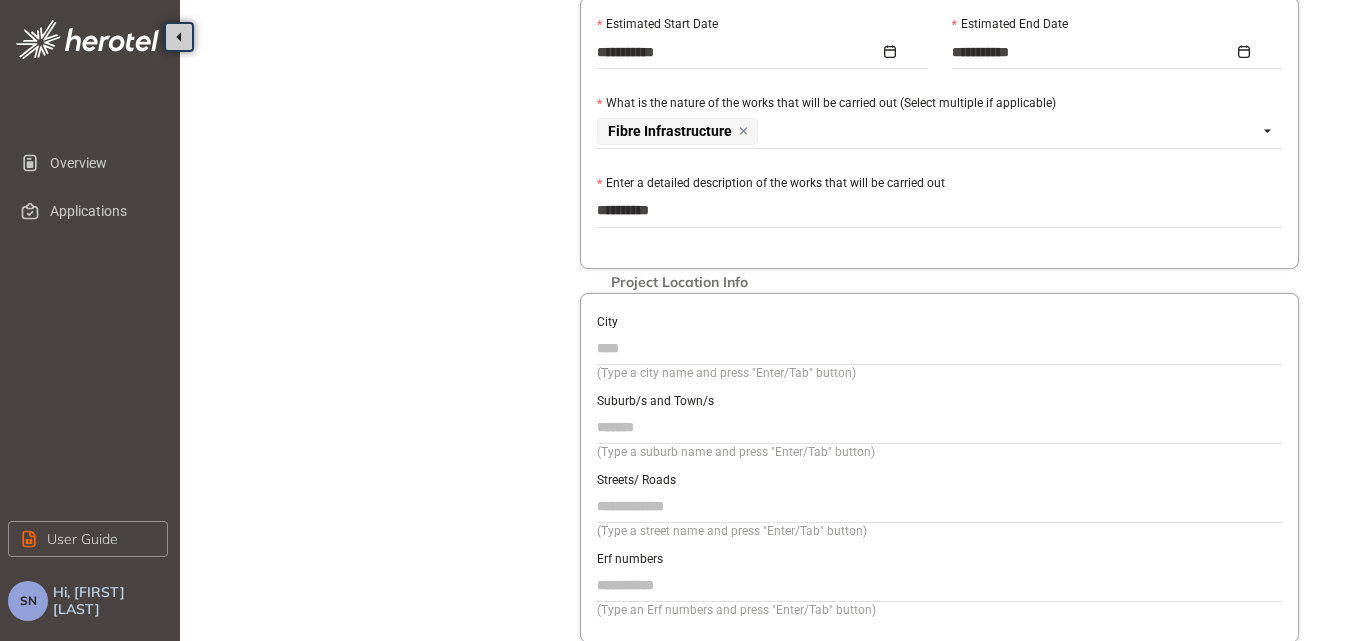 type on "**********" 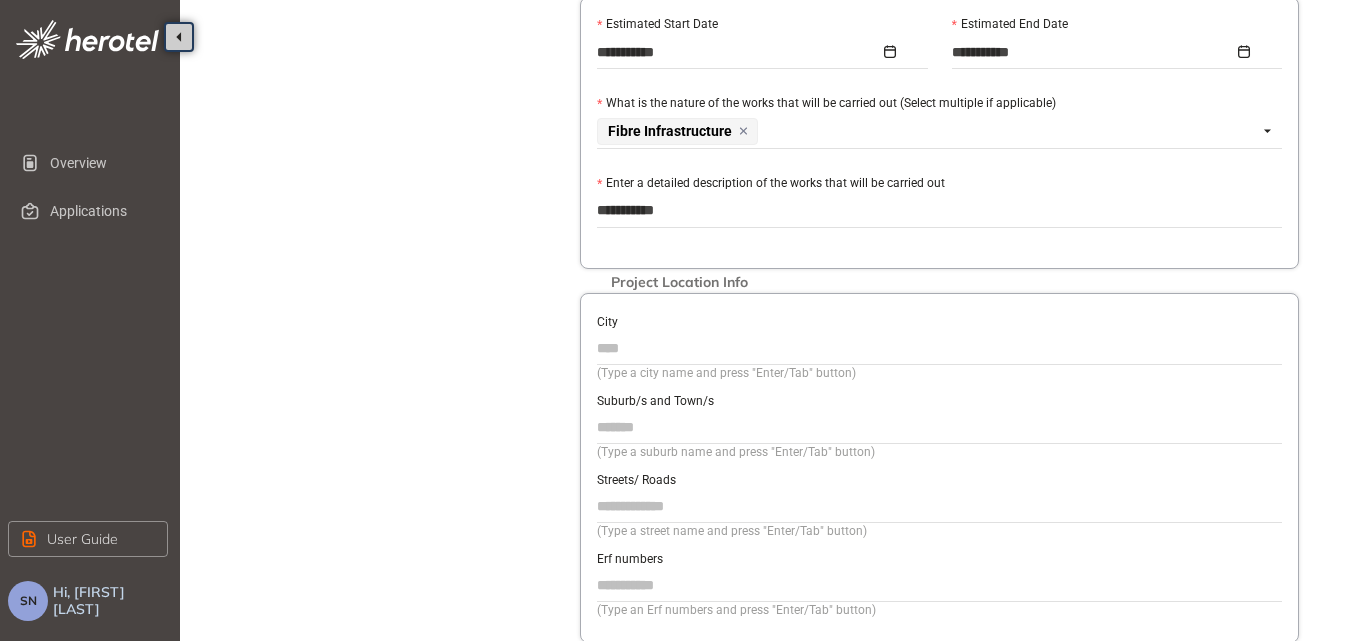 type on "**********" 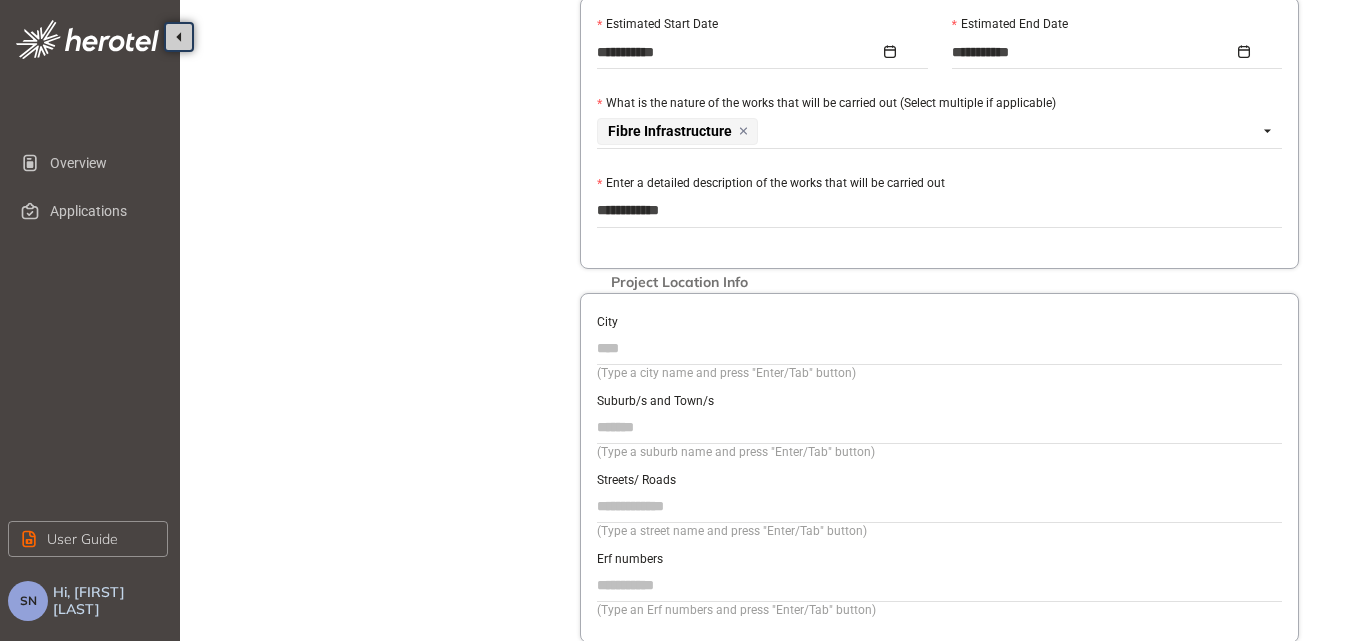 type on "**********" 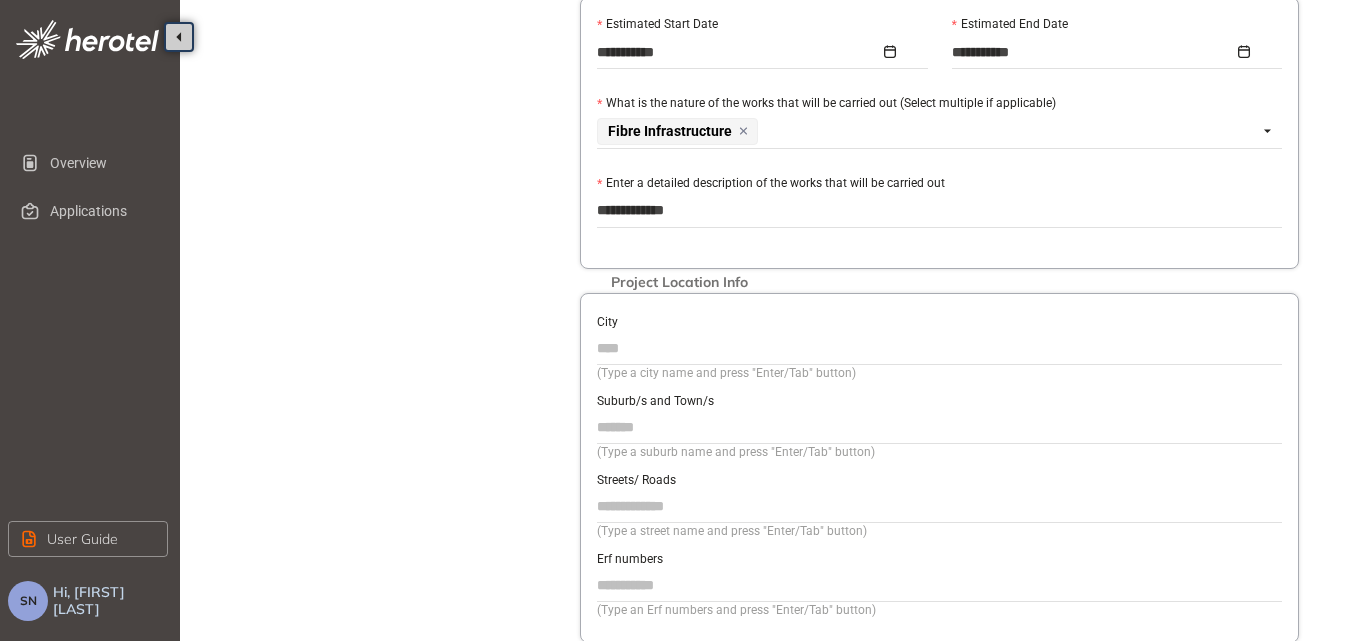 type on "**********" 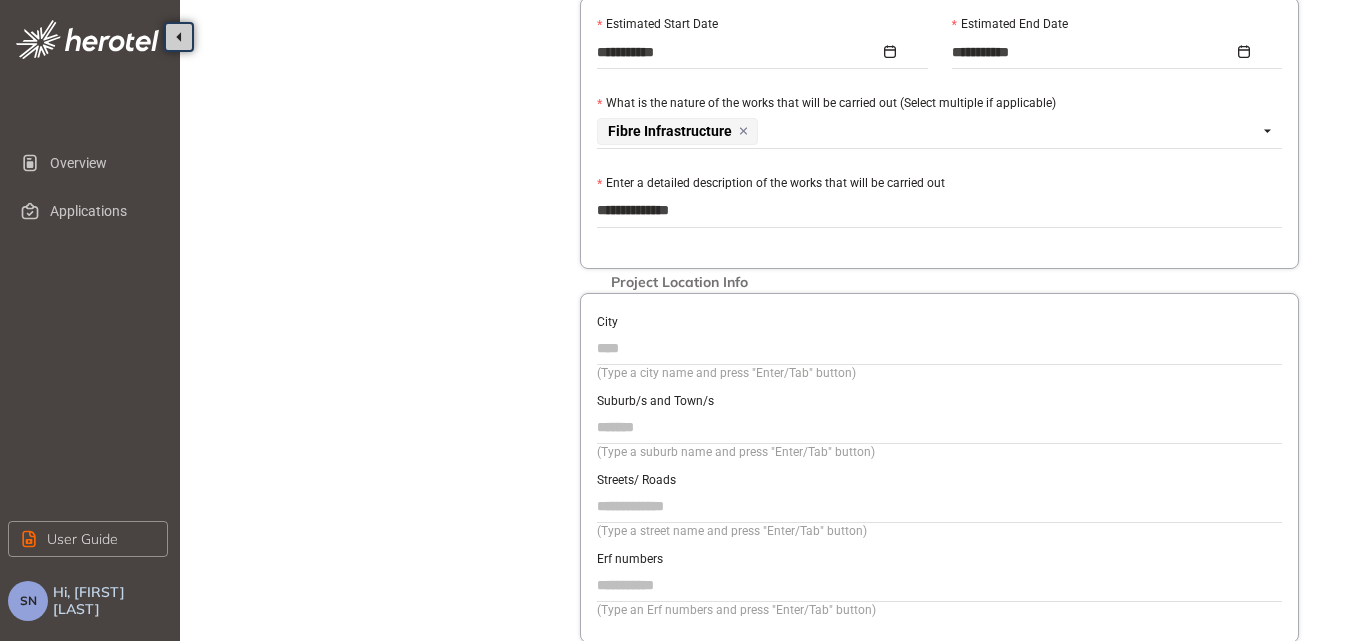type on "**********" 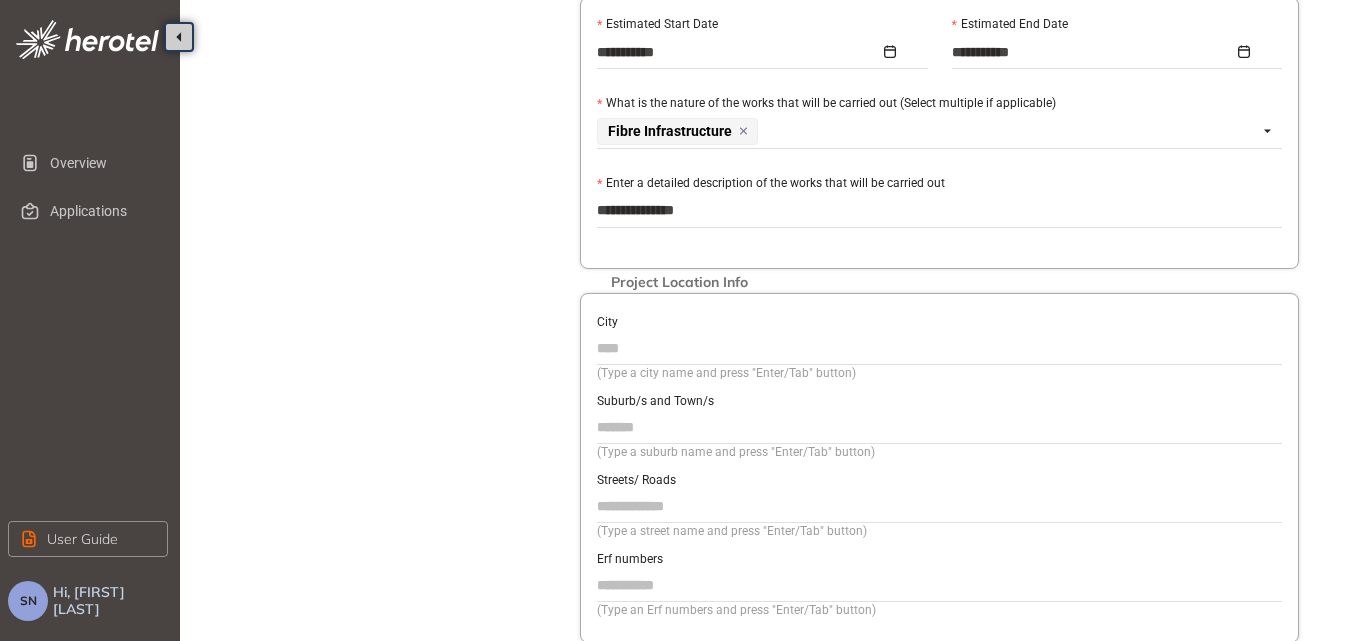 type on "**********" 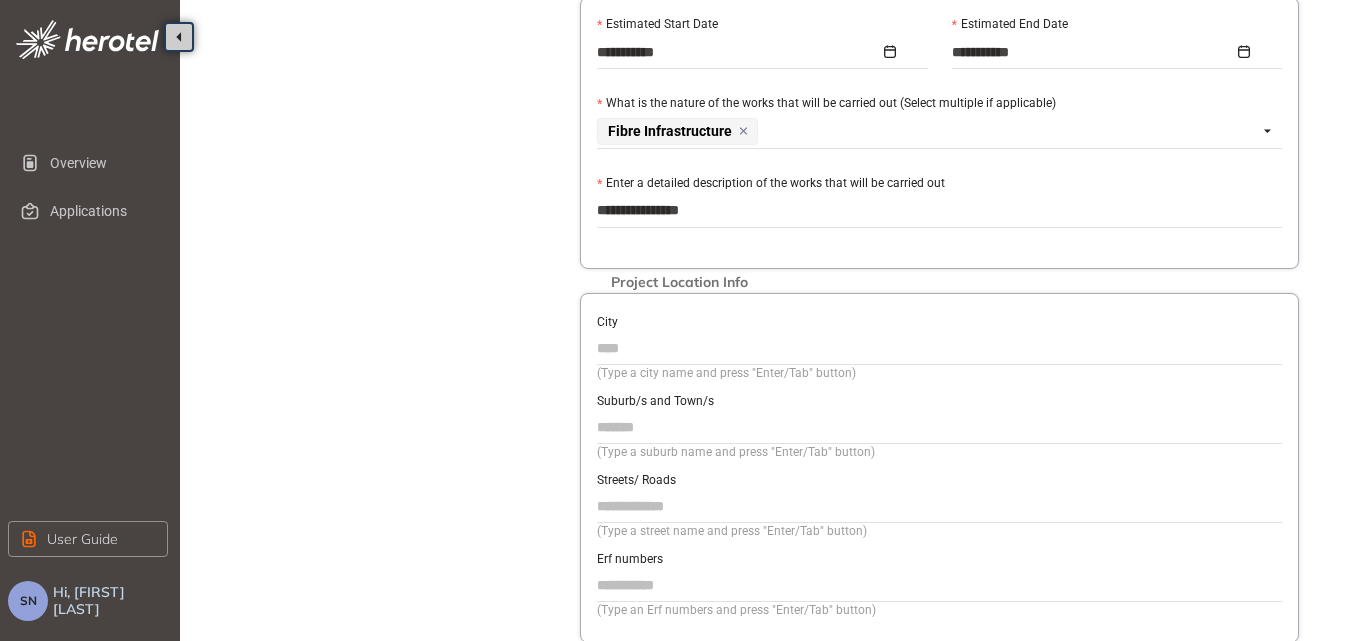 type on "**********" 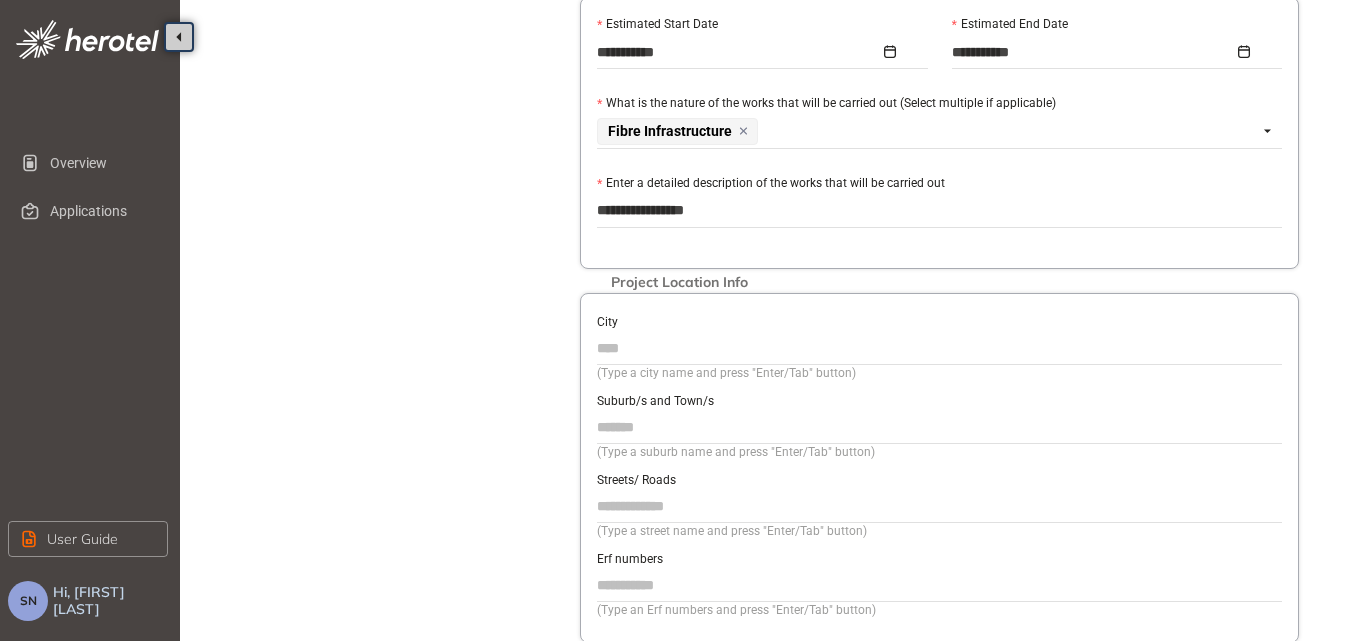 type on "**********" 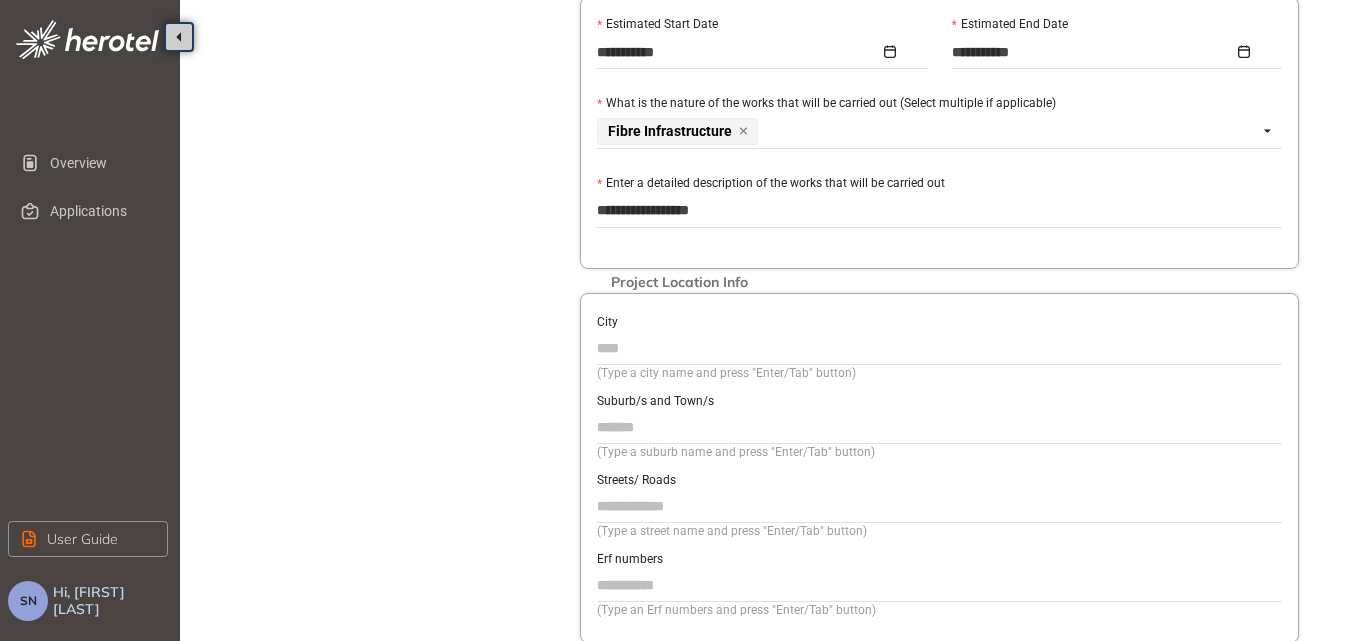 type on "**********" 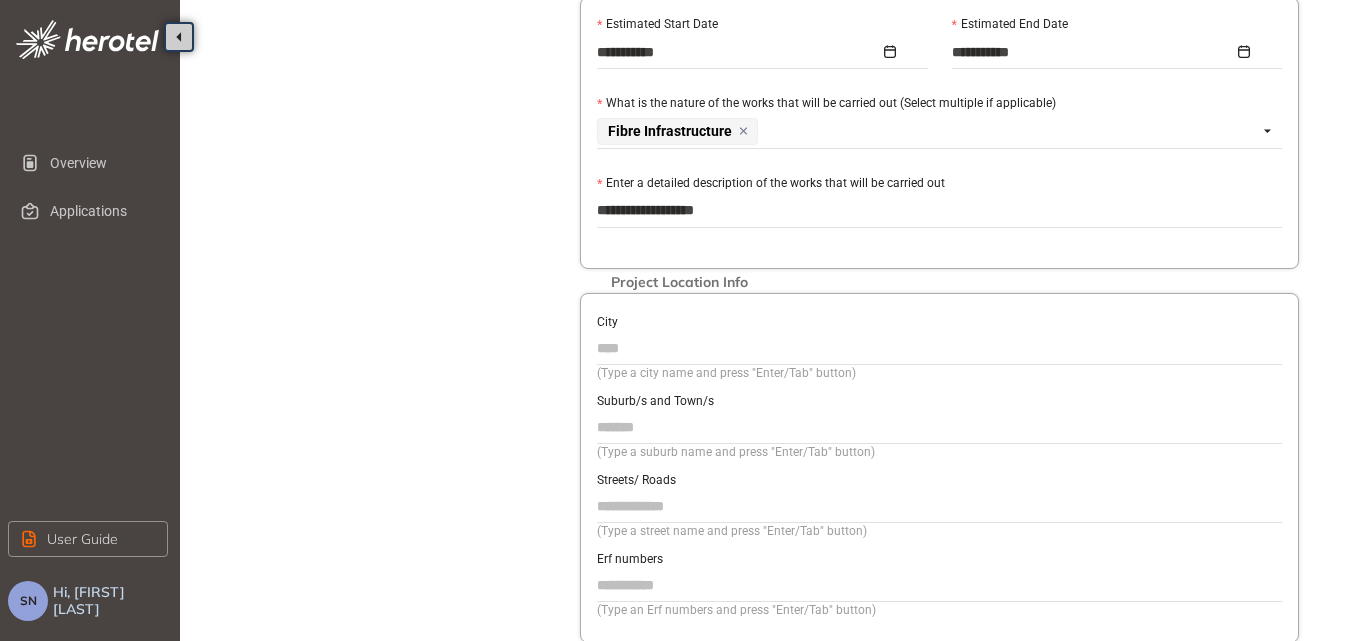 type on "**********" 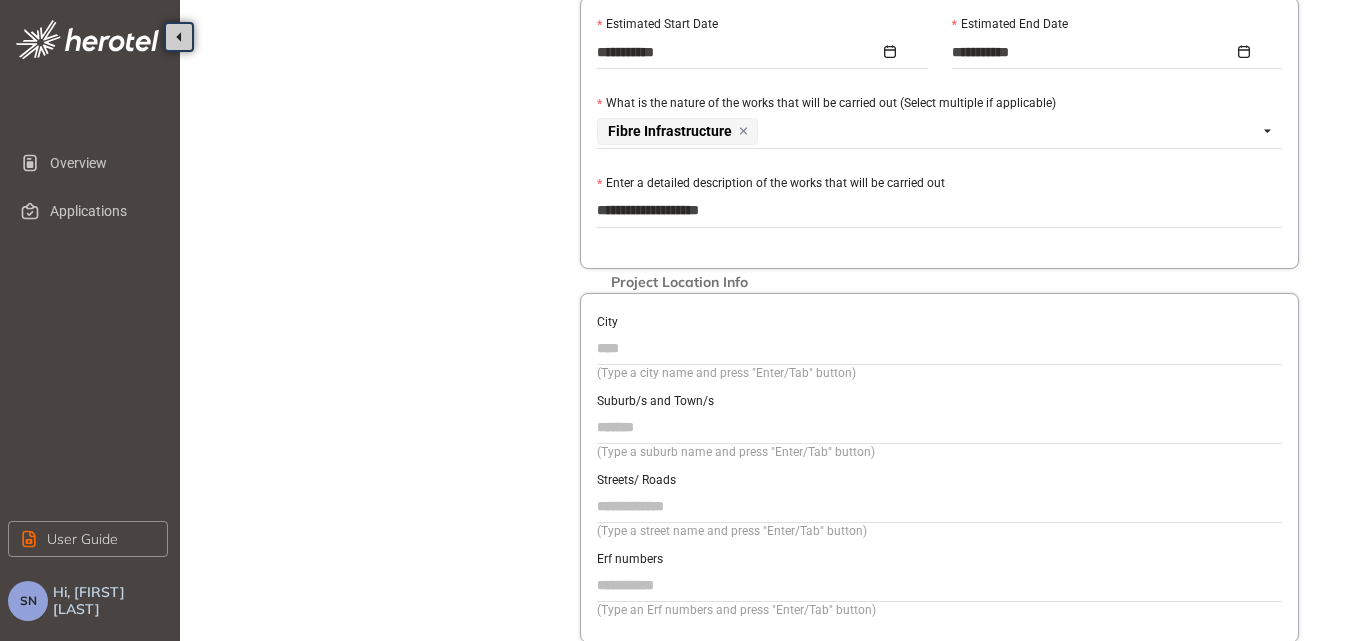 type on "**********" 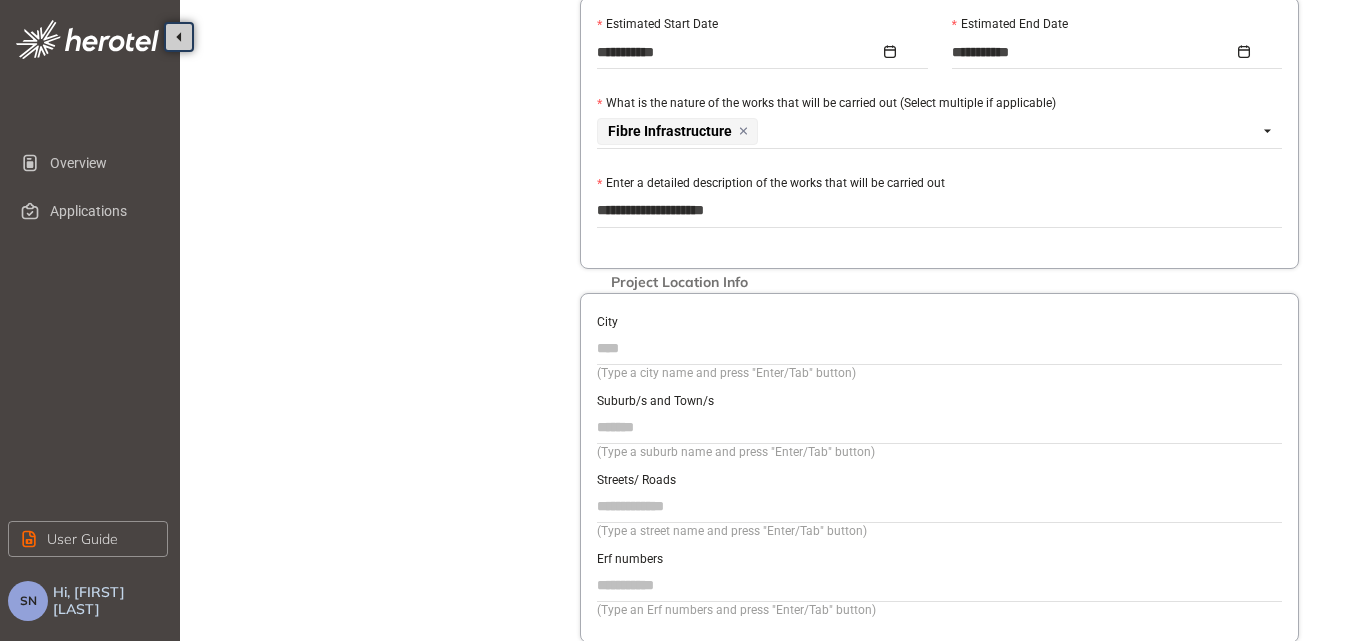 type on "**********" 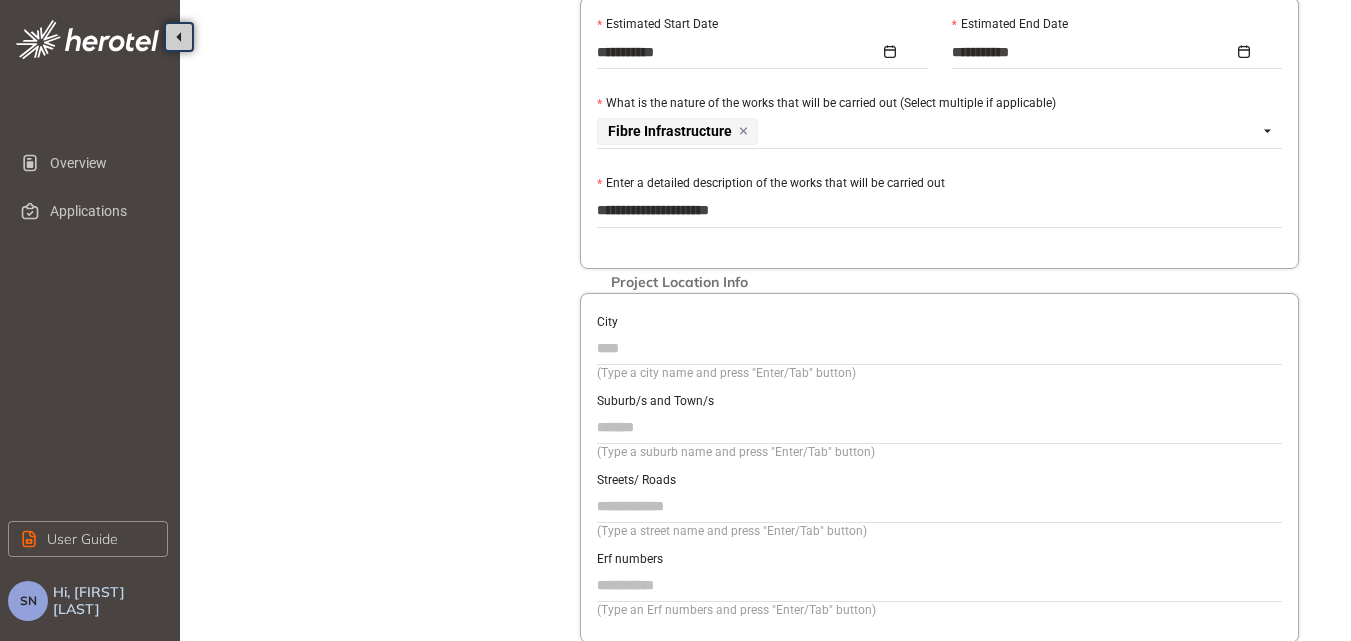 type on "**********" 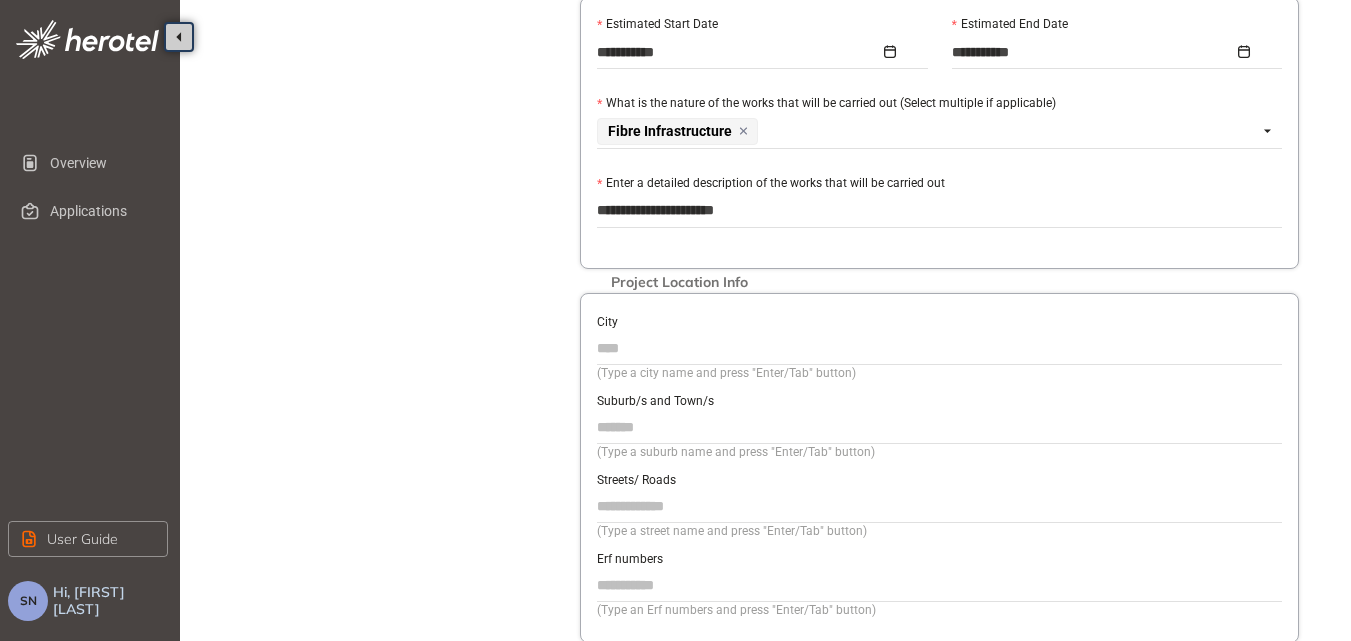 type on "**********" 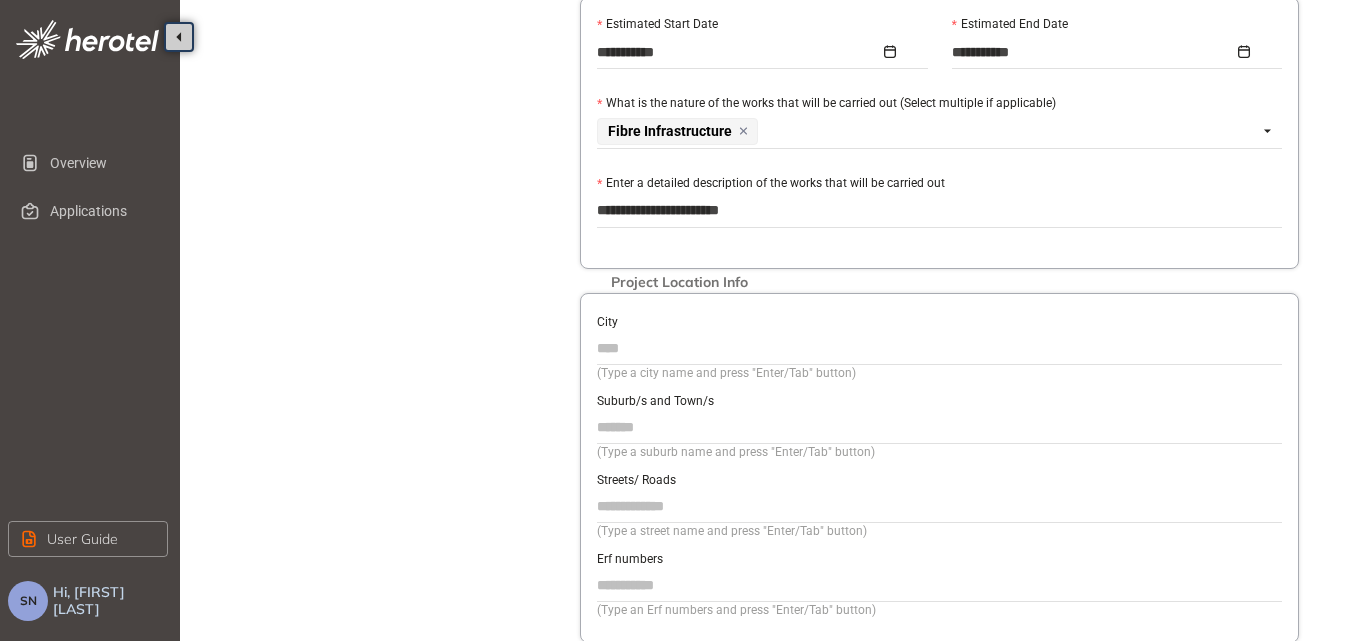 type on "**********" 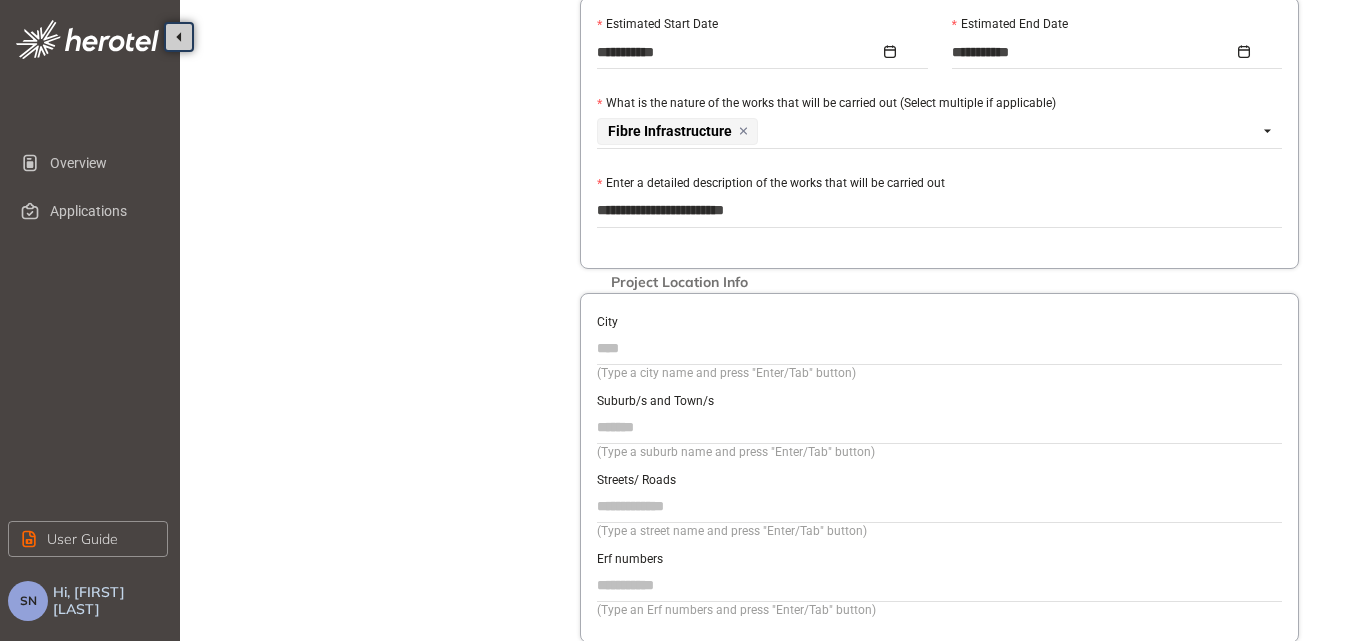 type on "**********" 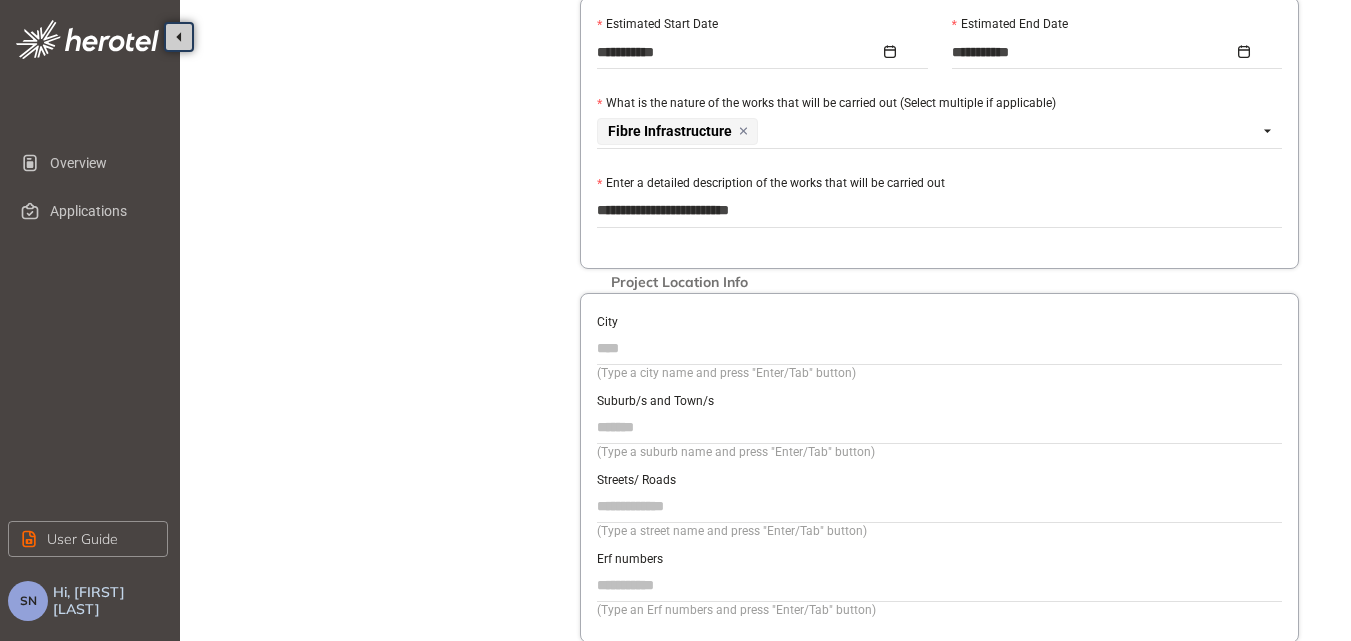 type on "**********" 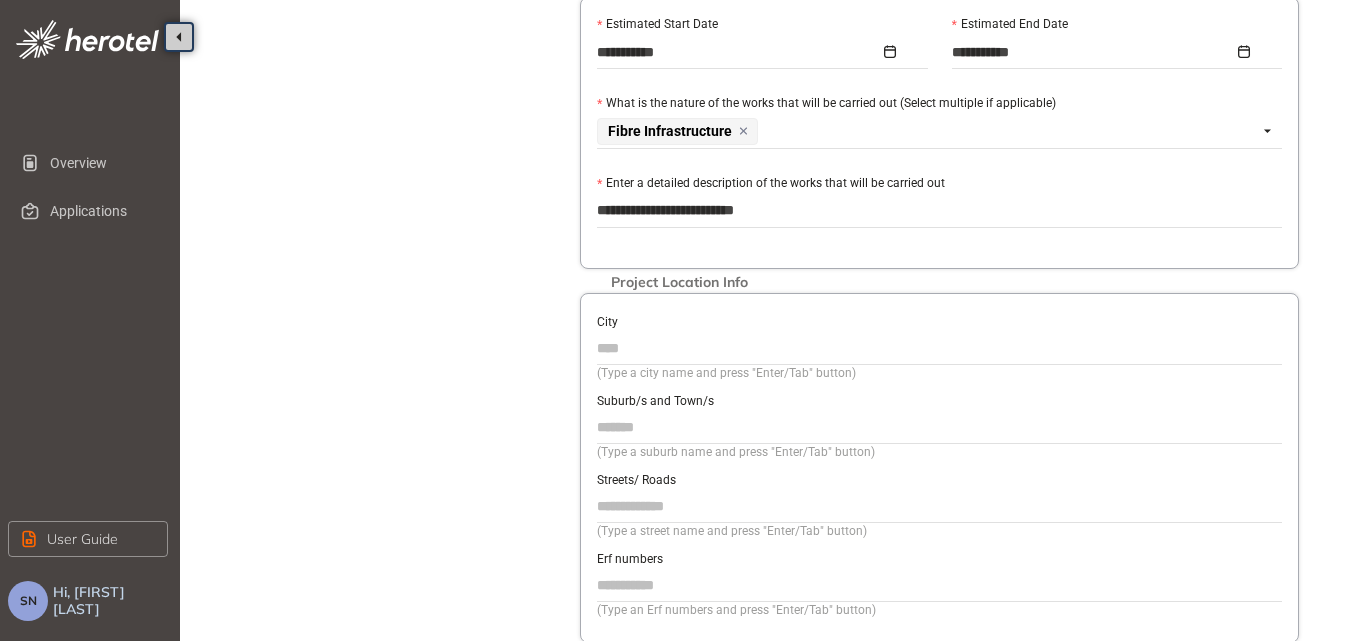type on "**********" 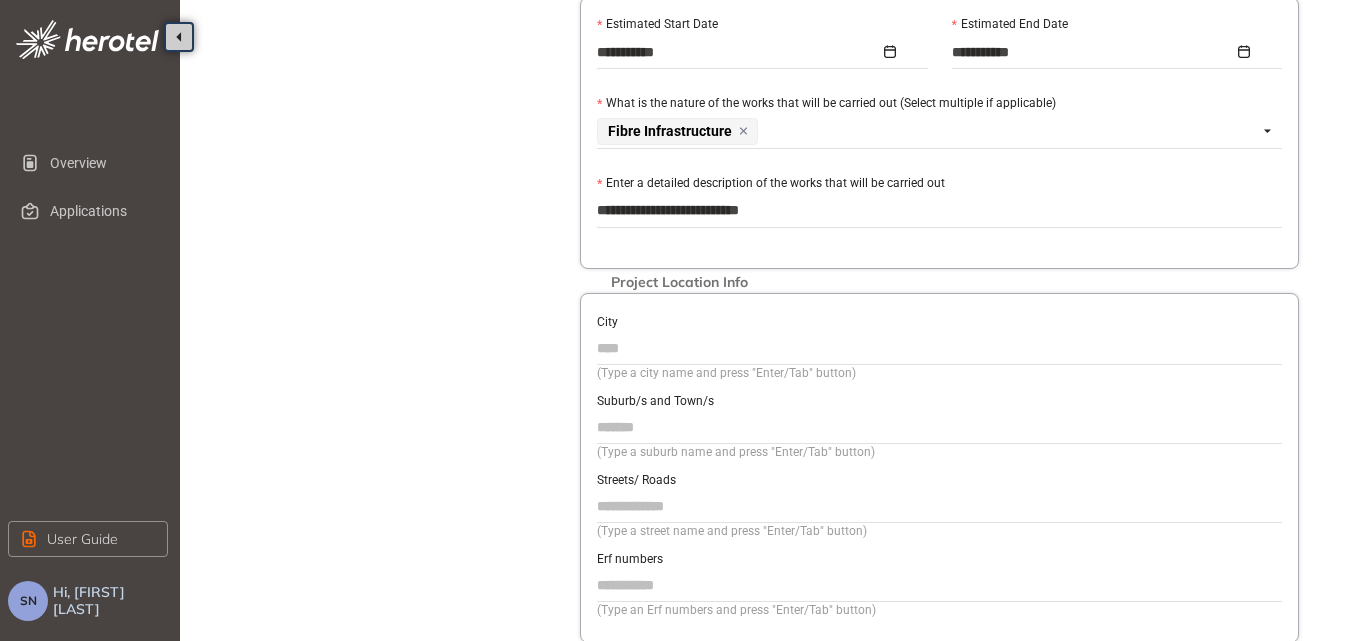 type on "**********" 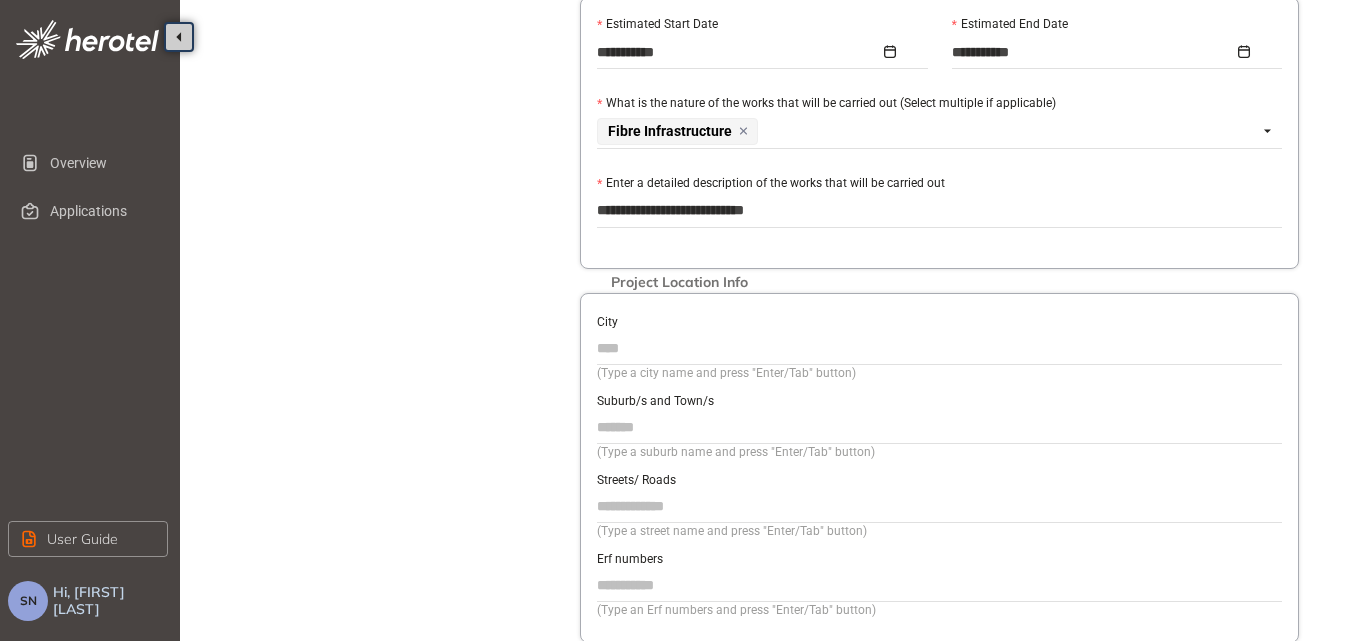 type on "**********" 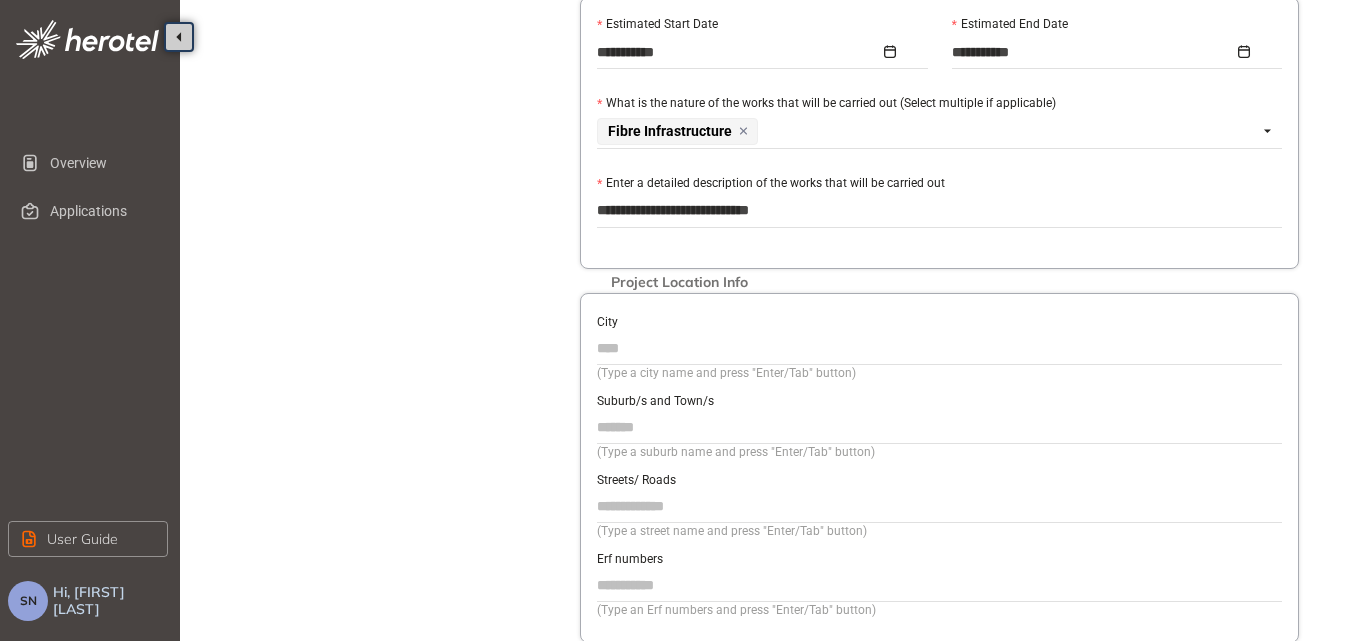 type on "**********" 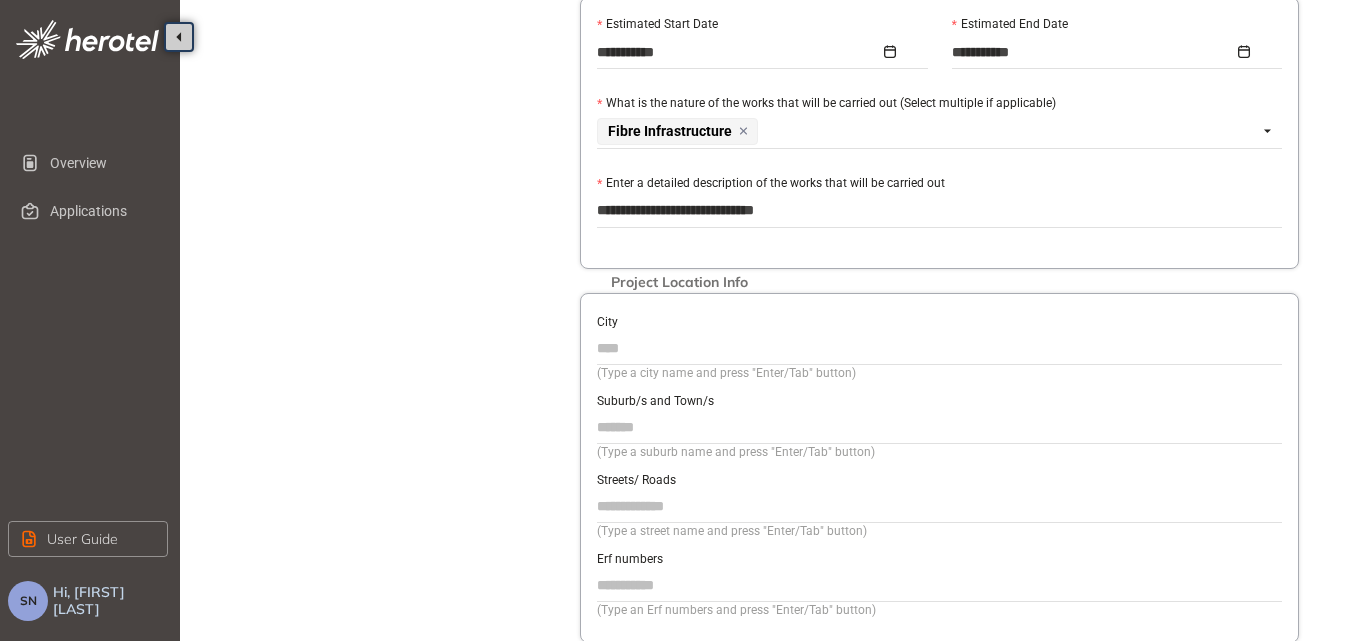 type on "**********" 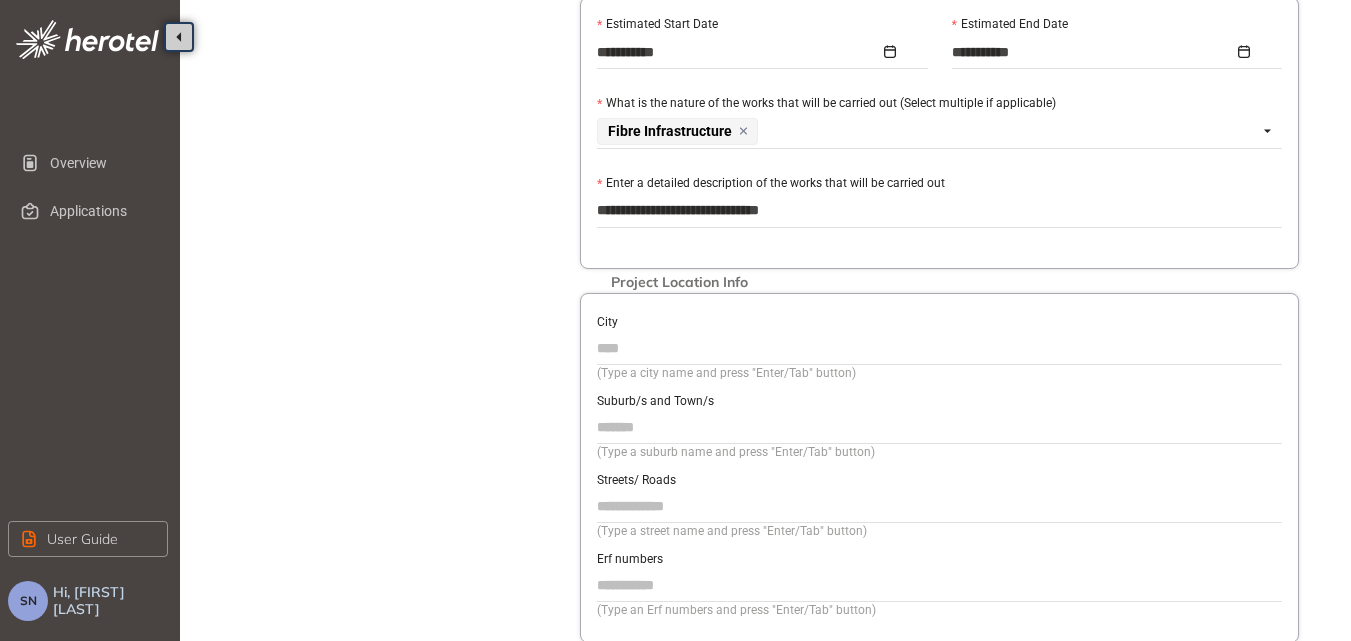 type on "**********" 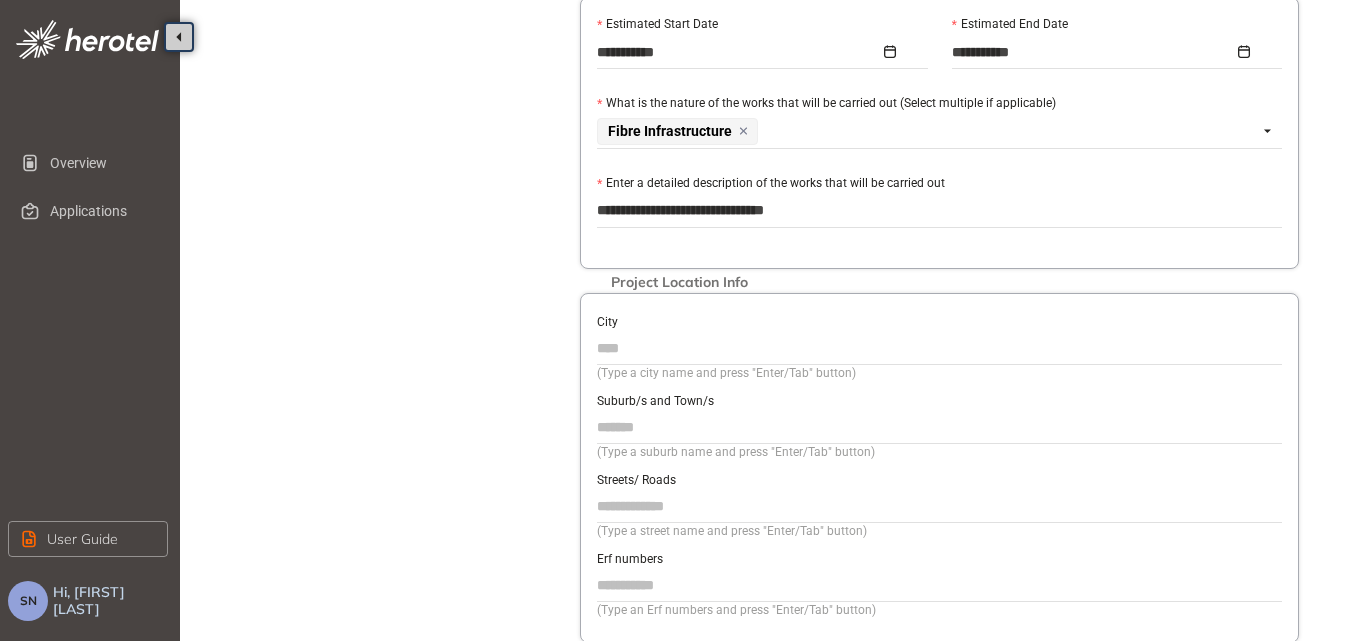 type on "**********" 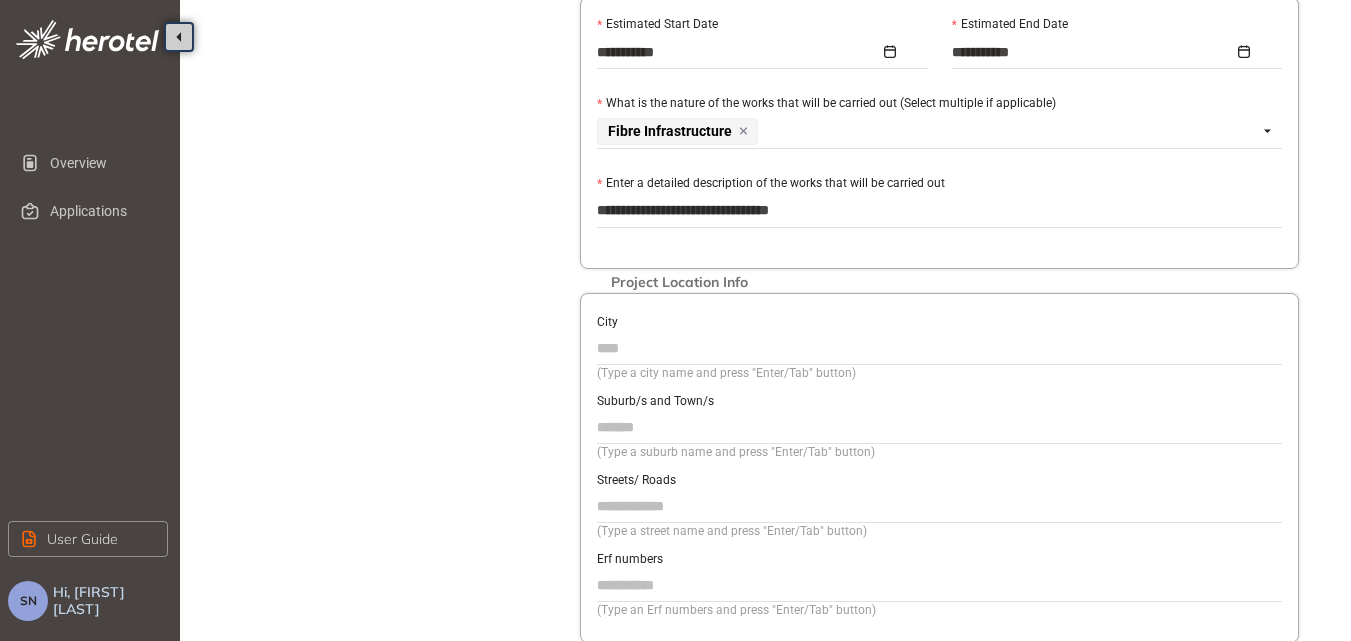 type on "**********" 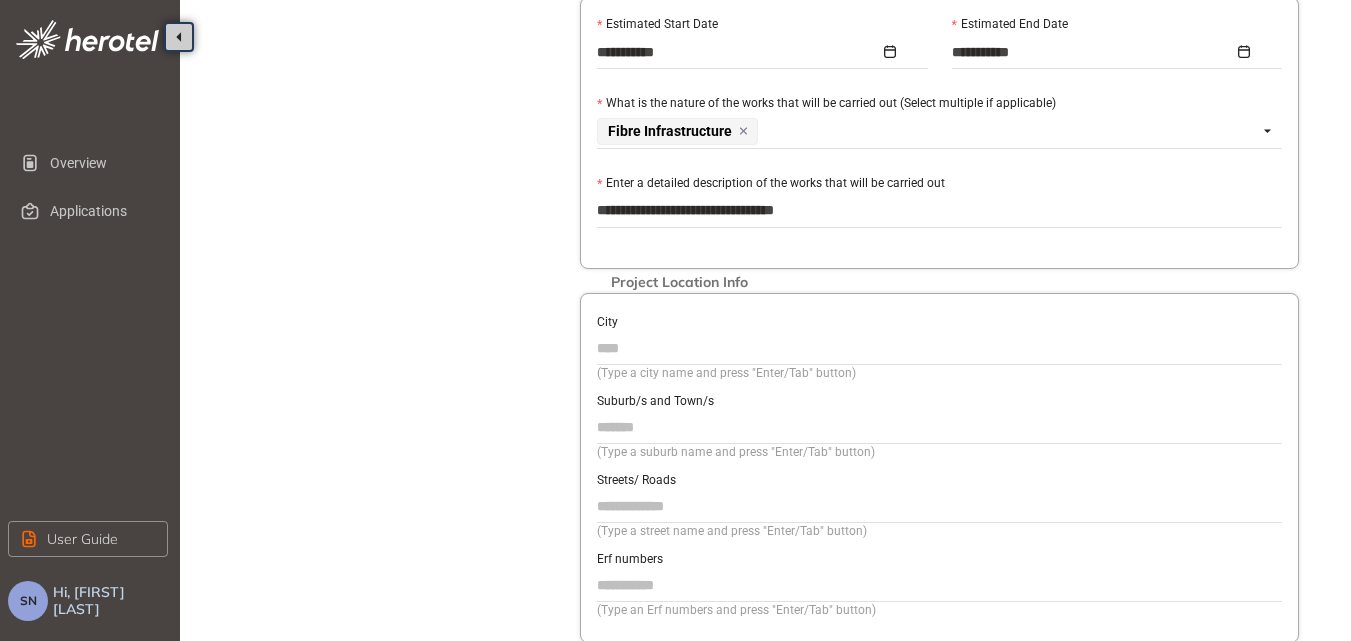 type on "**********" 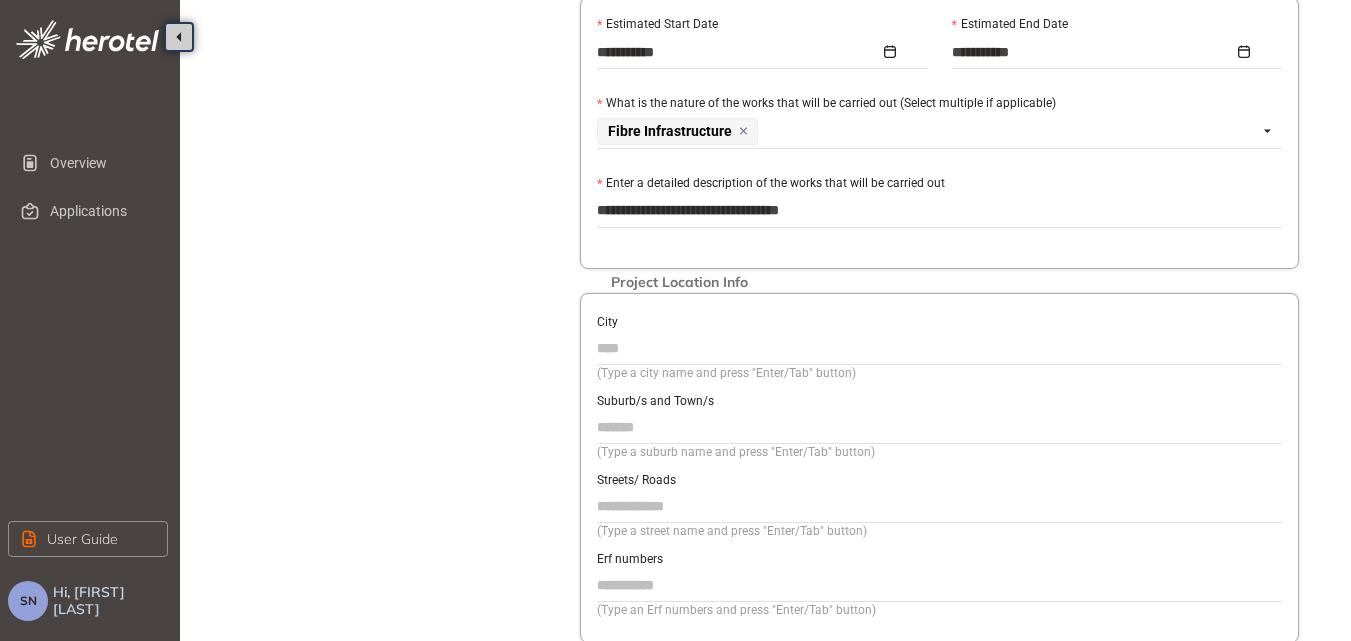 type on "**********" 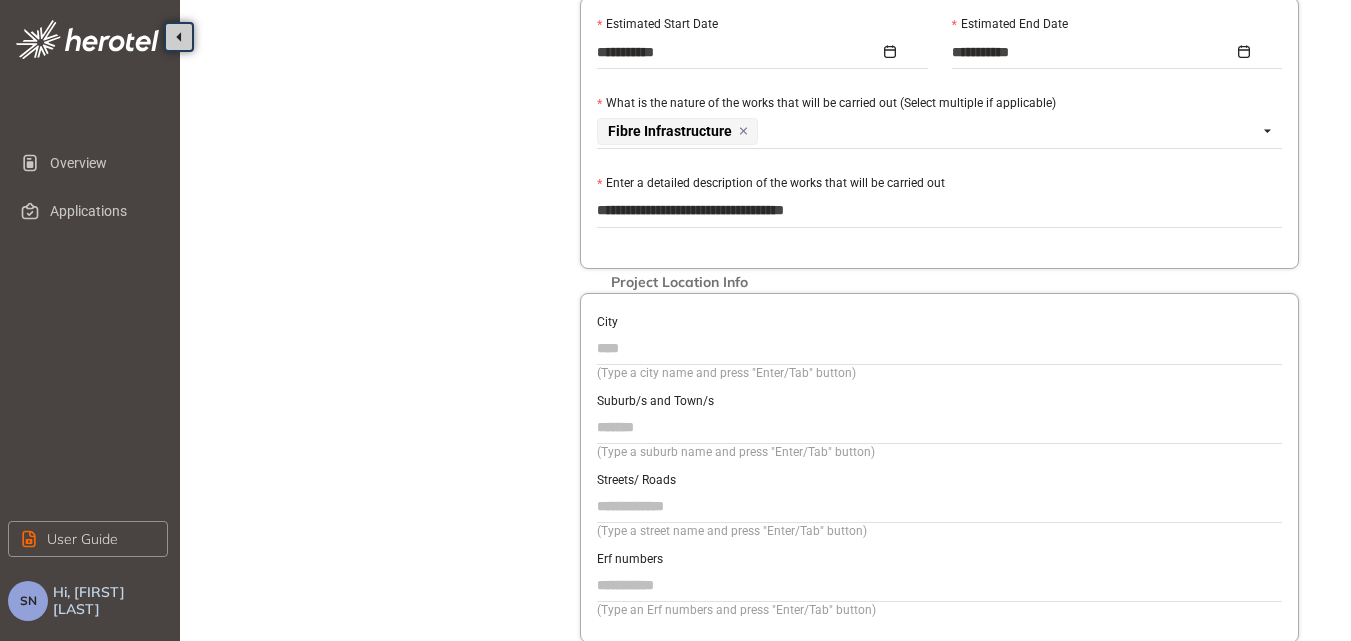 type on "**********" 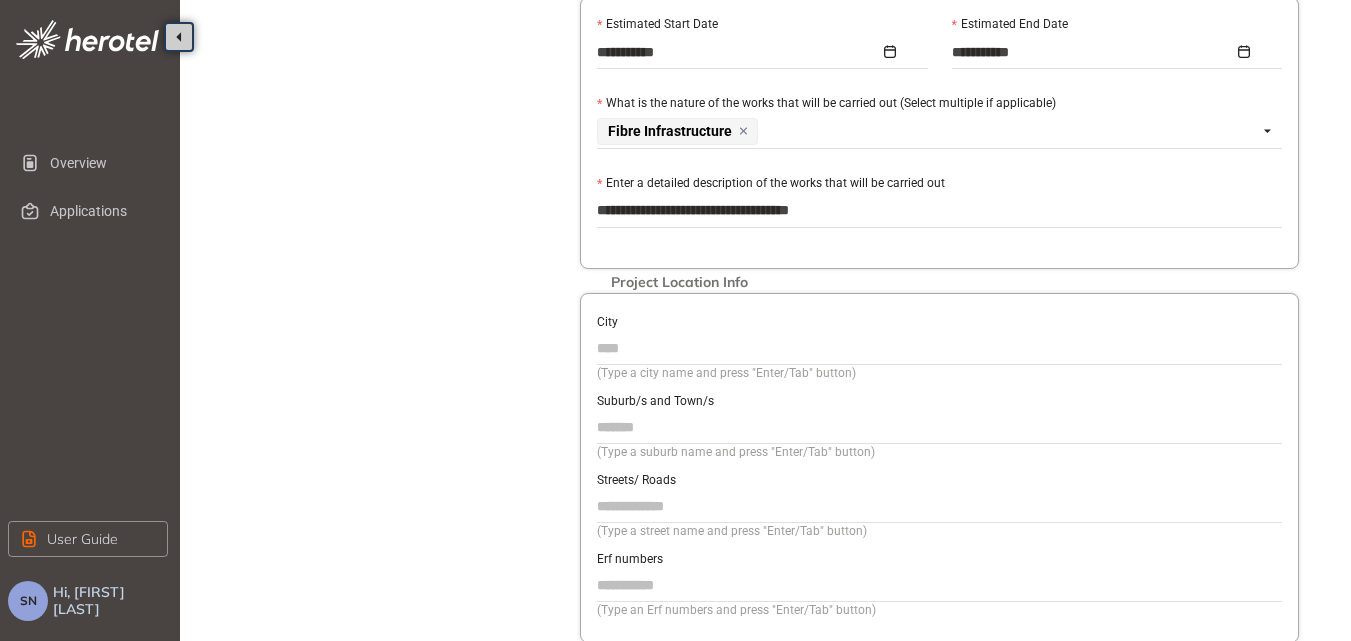 type on "**********" 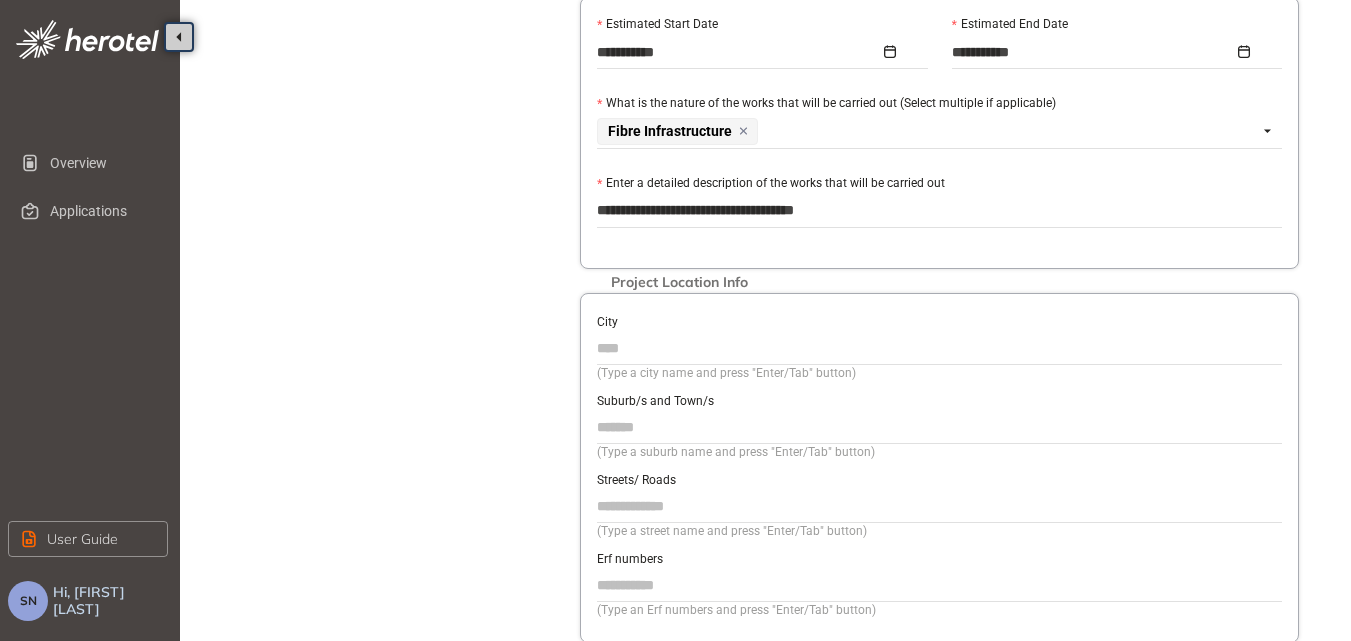 type on "**********" 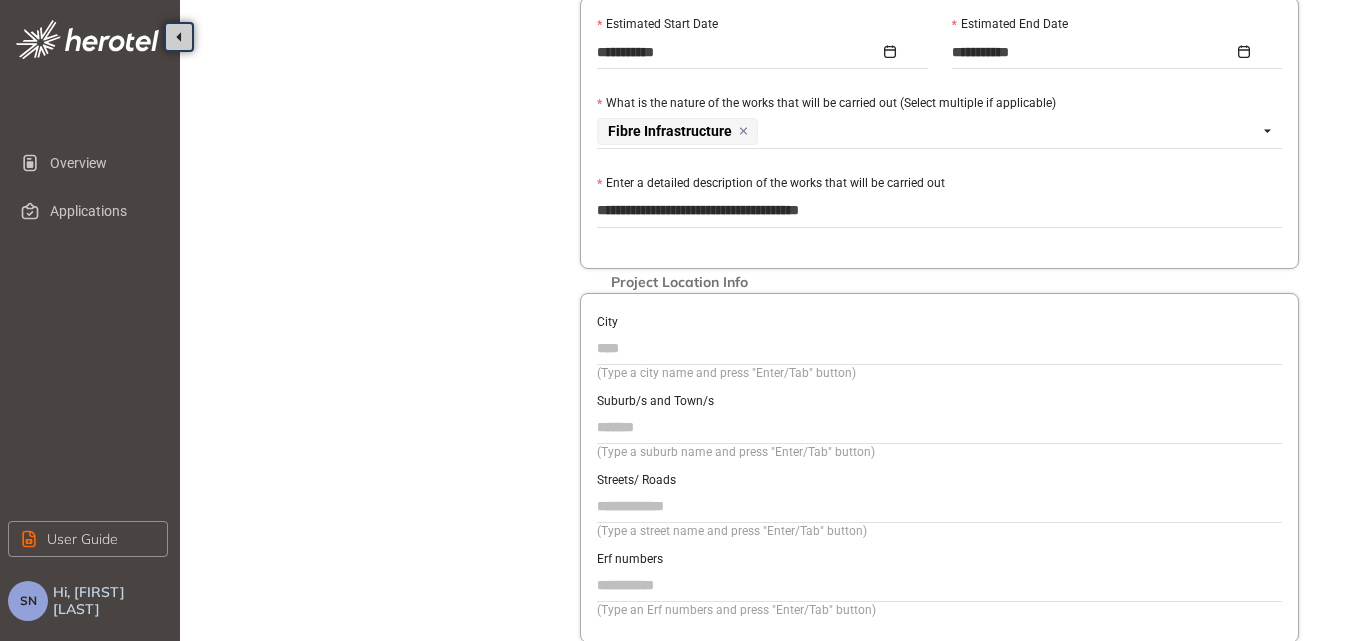 type on "**********" 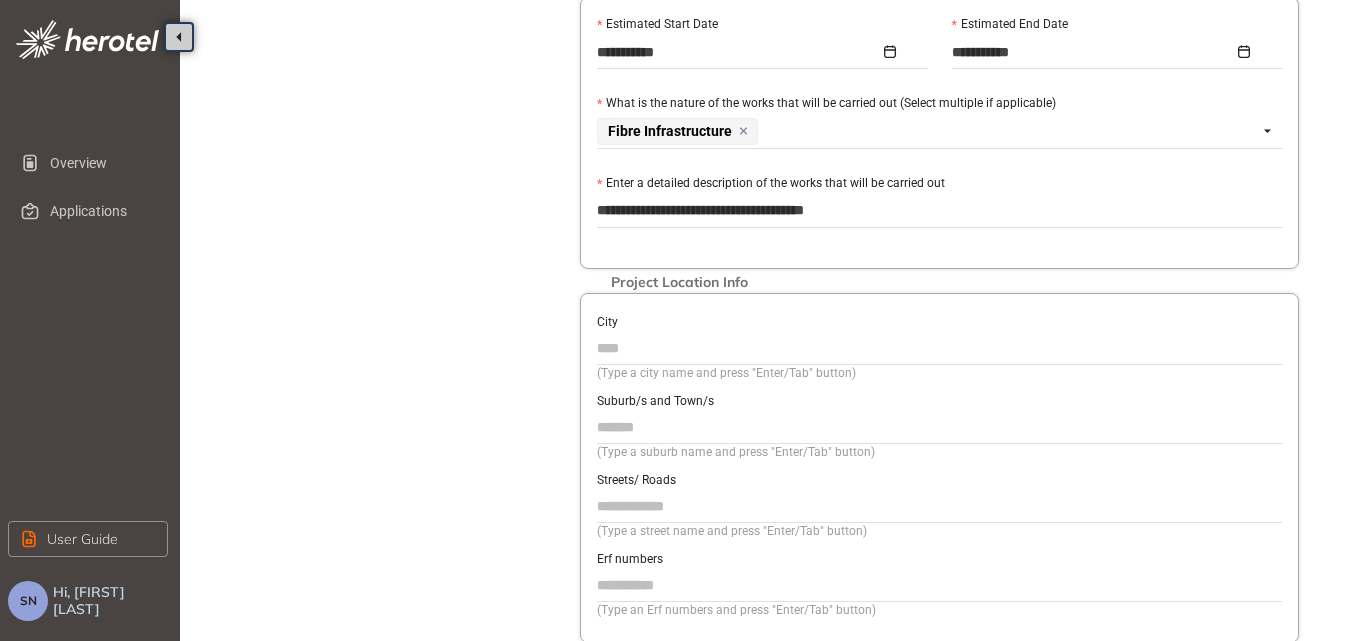 type on "**********" 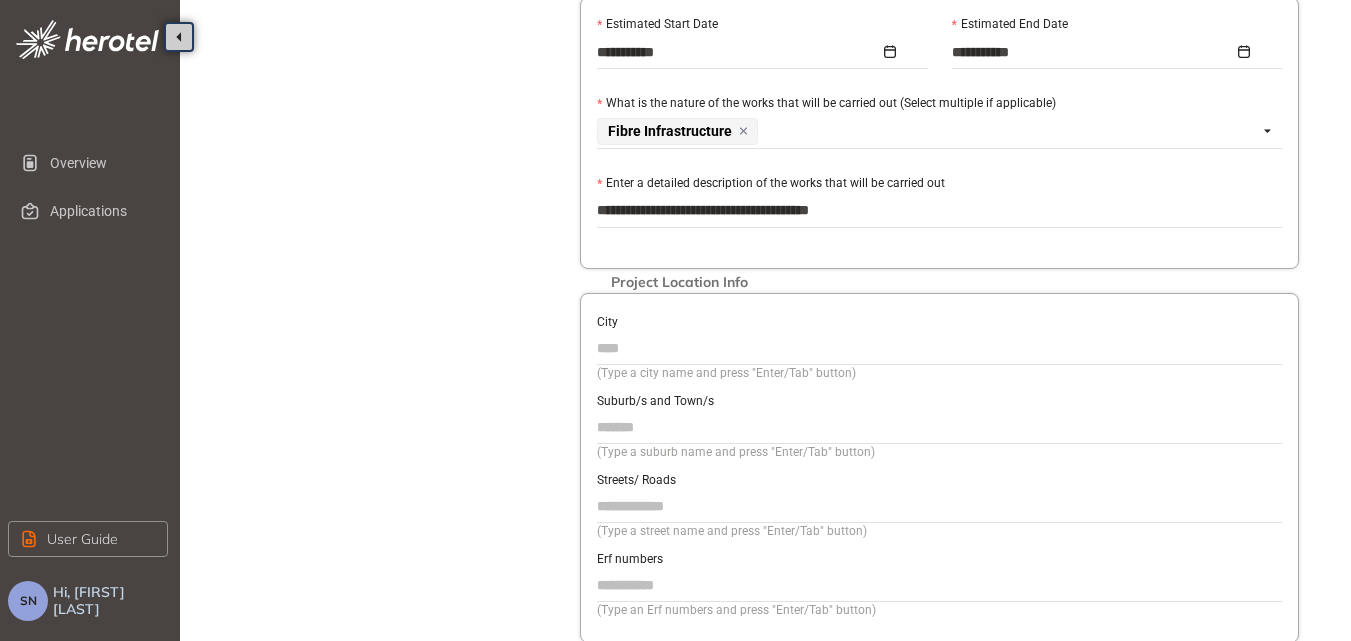 type on "**********" 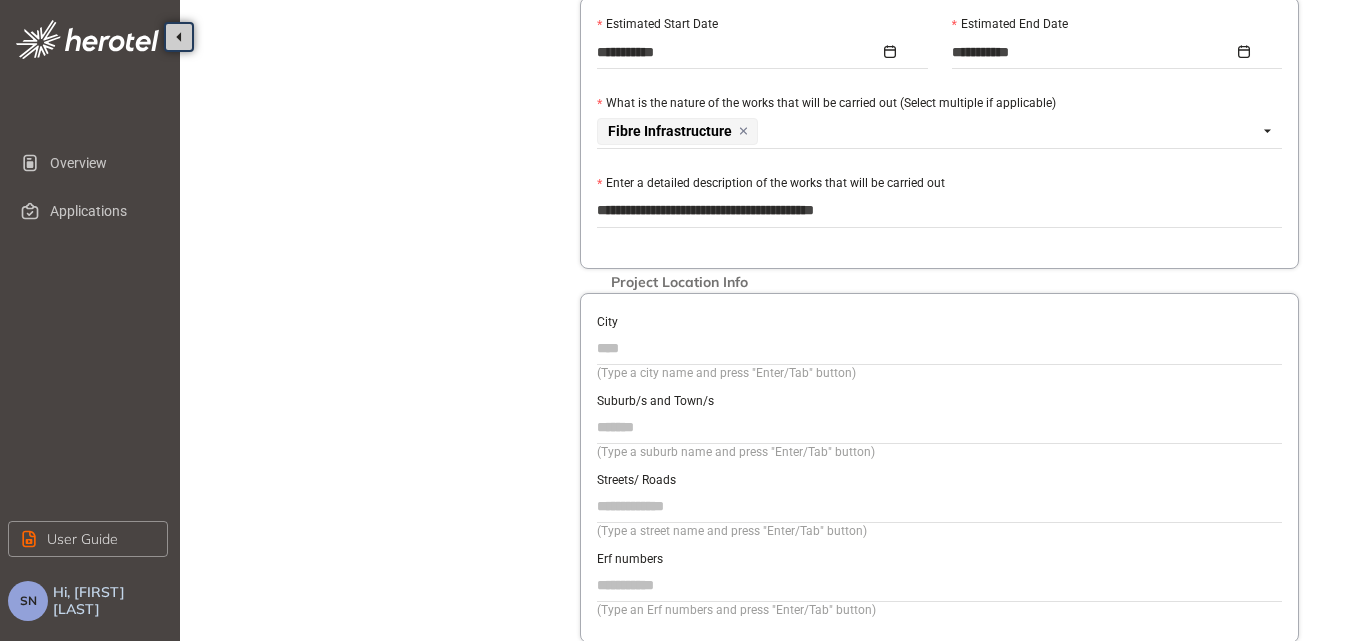 type on "**********" 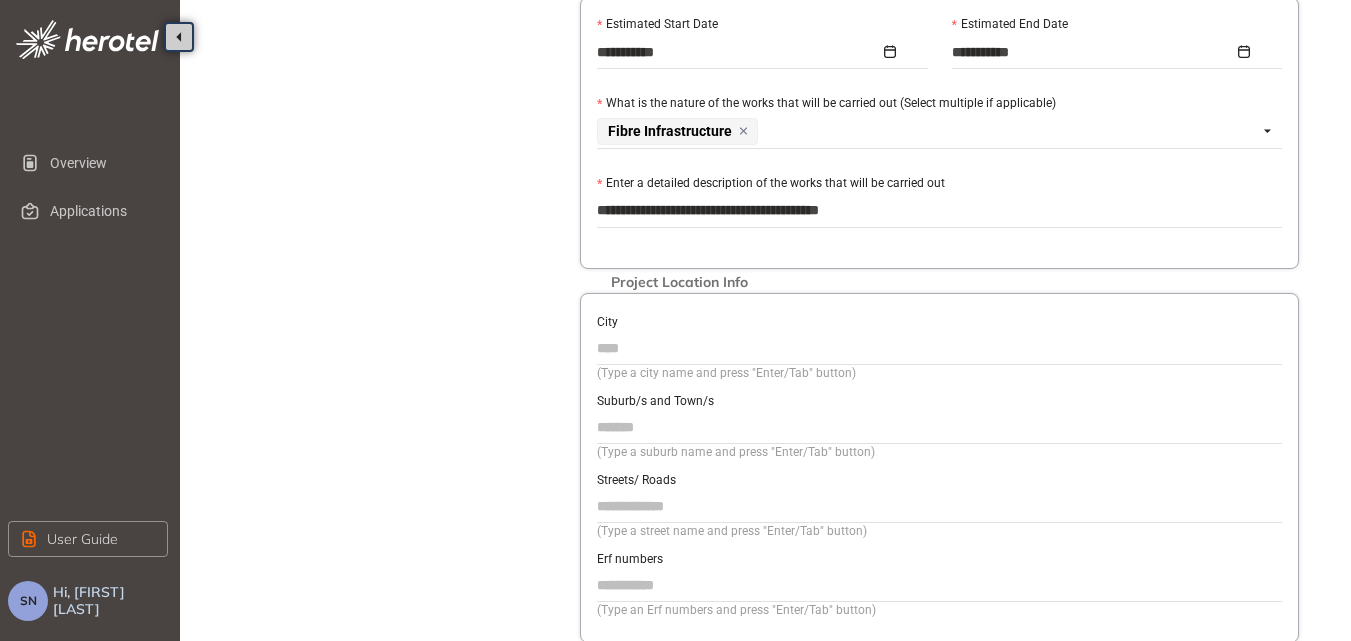 type on "**********" 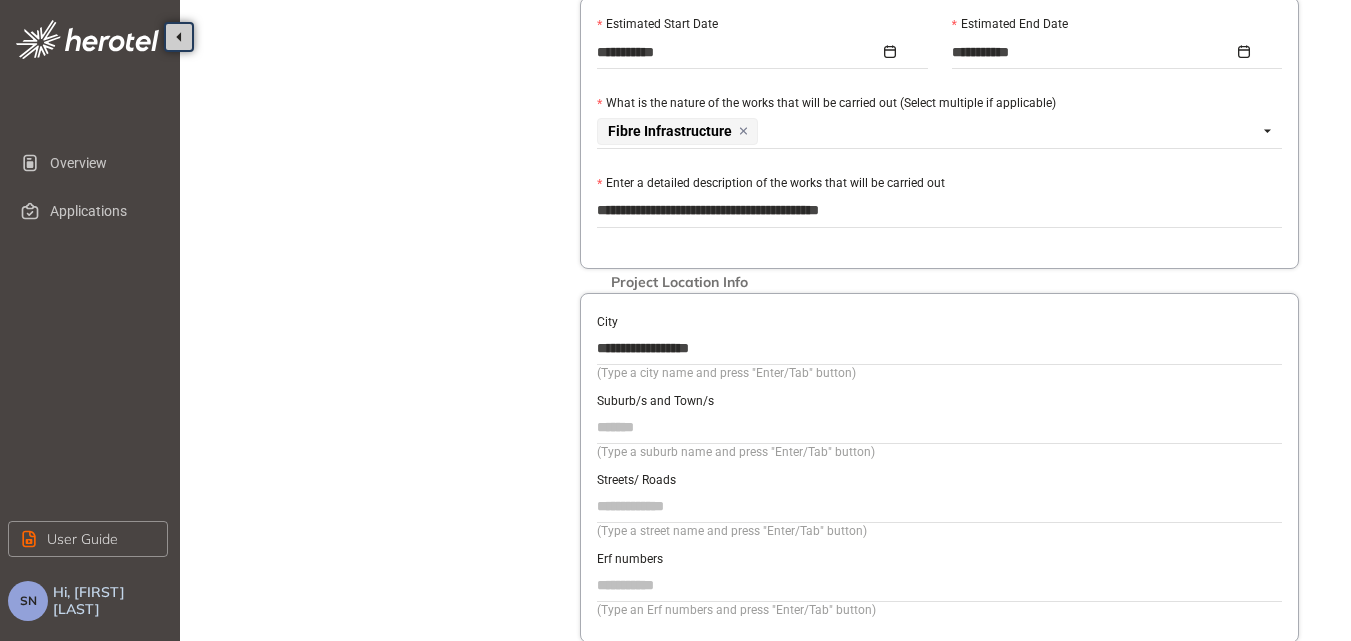 click on "Suburb/s and Town/s" at bounding box center [939, 427] 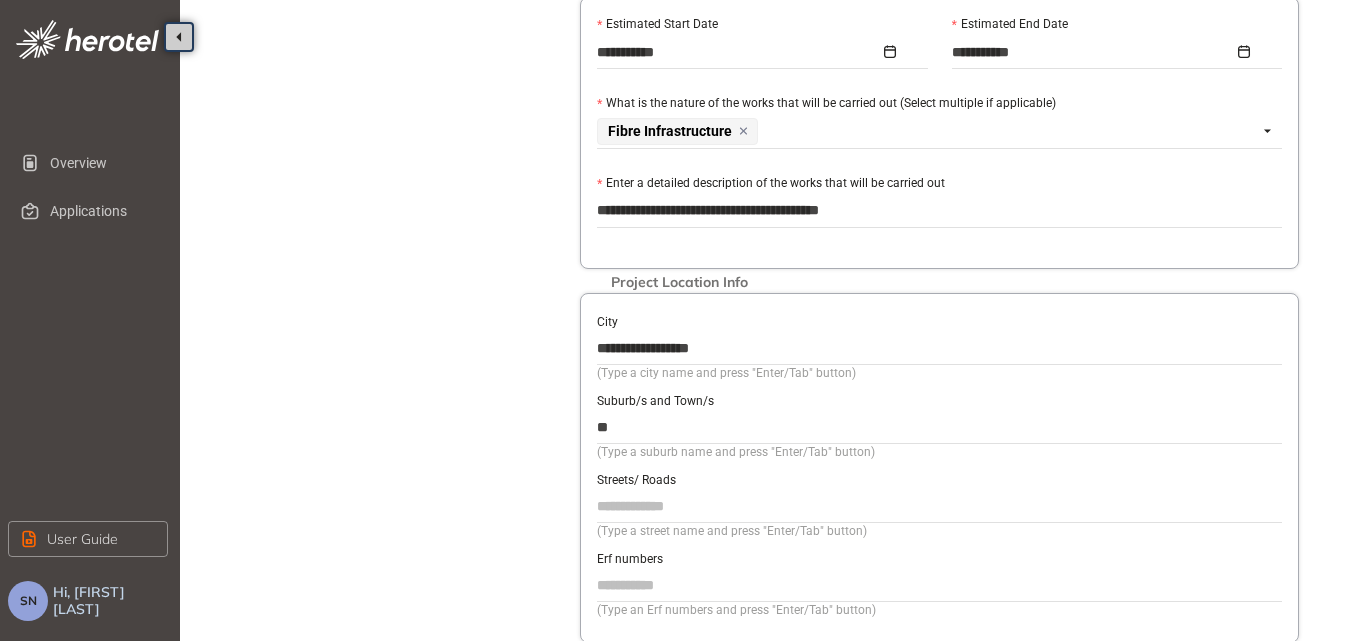 type on "*" 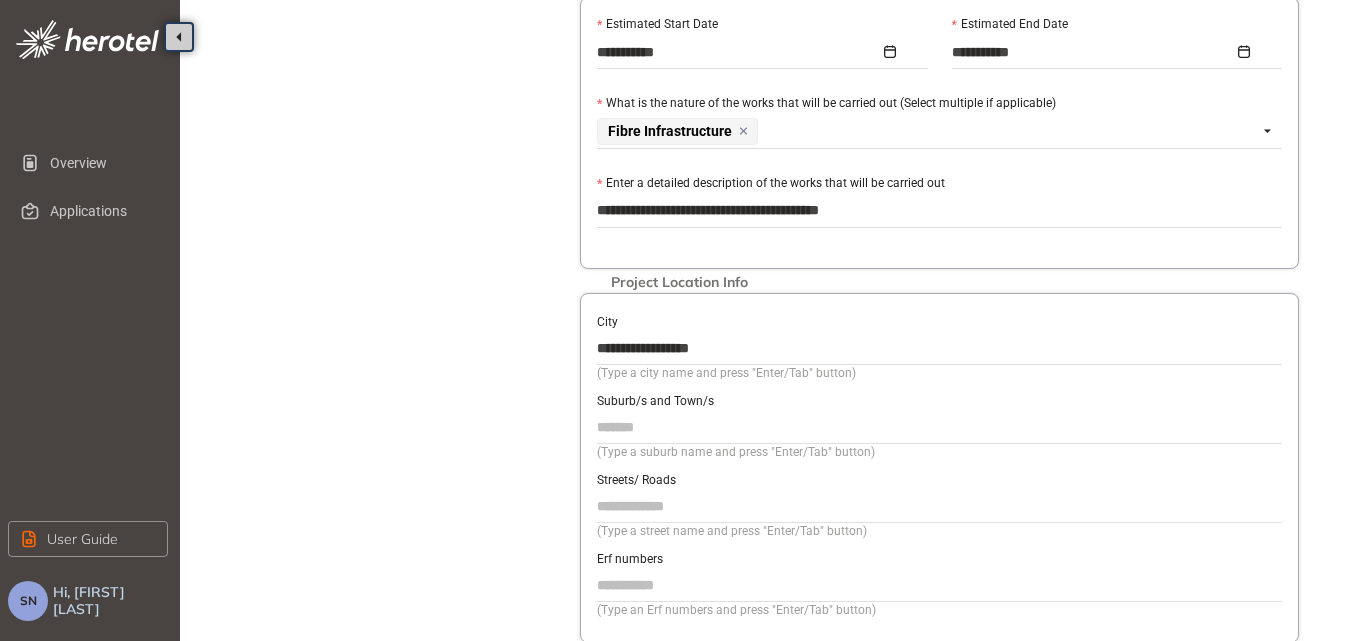 type on "*" 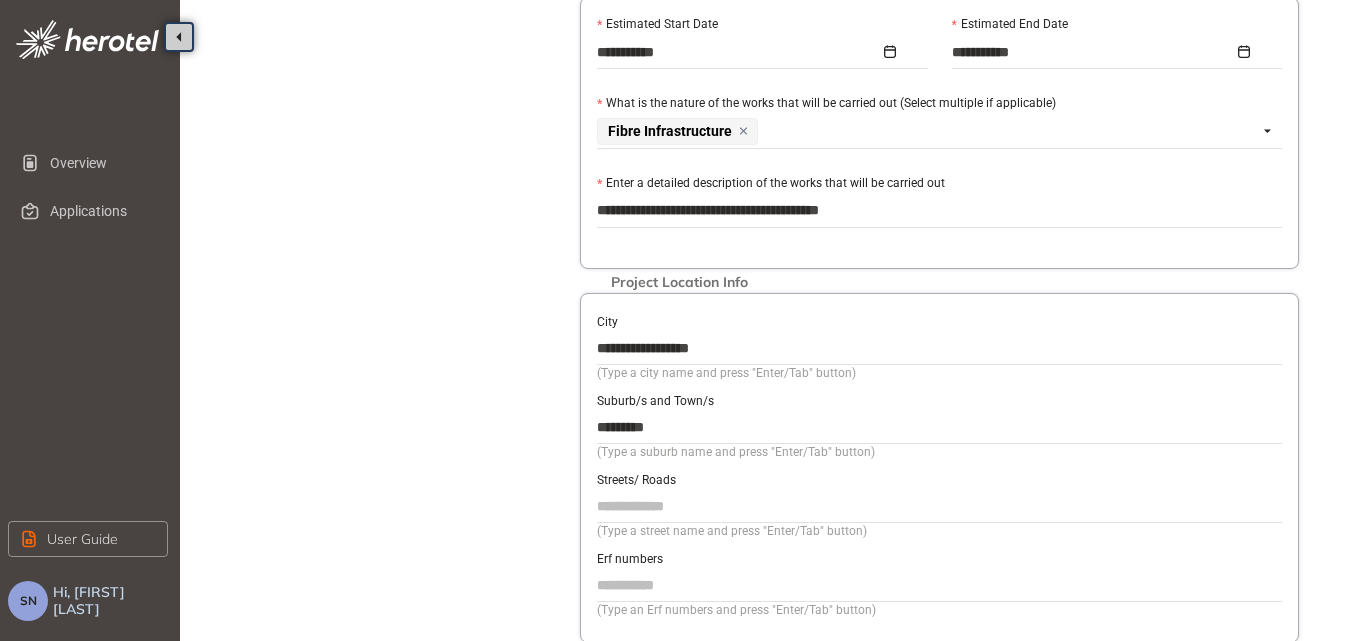 type on "********" 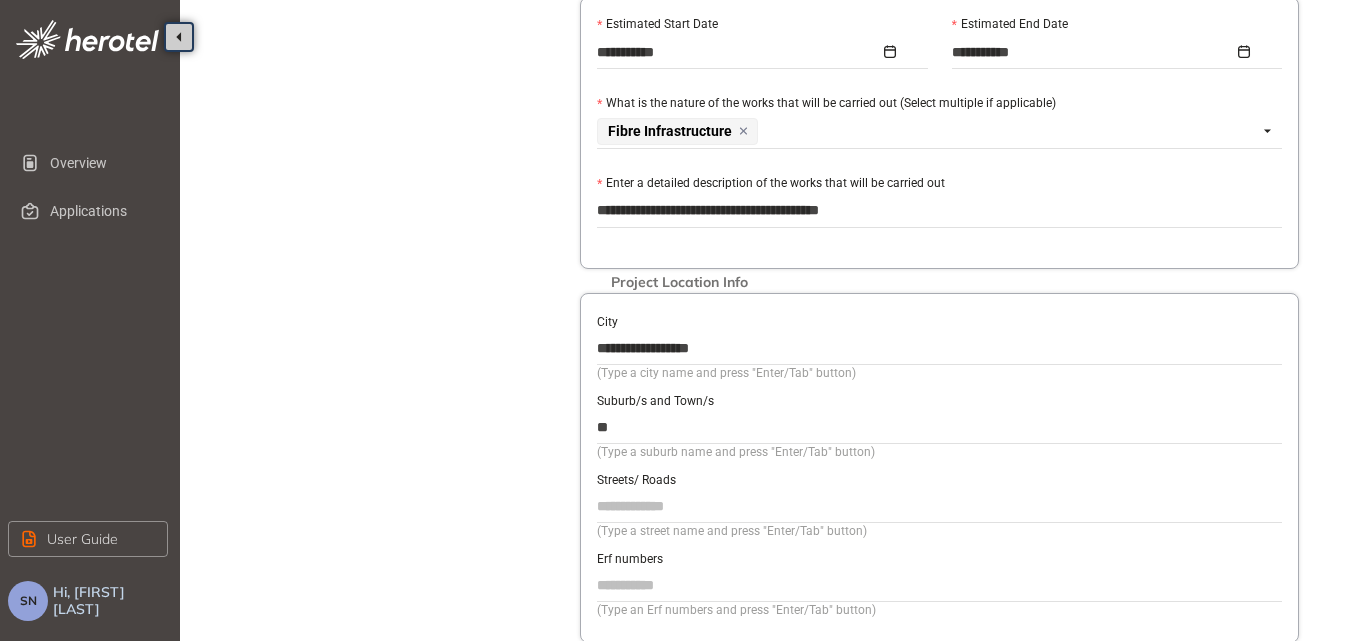 type on "*" 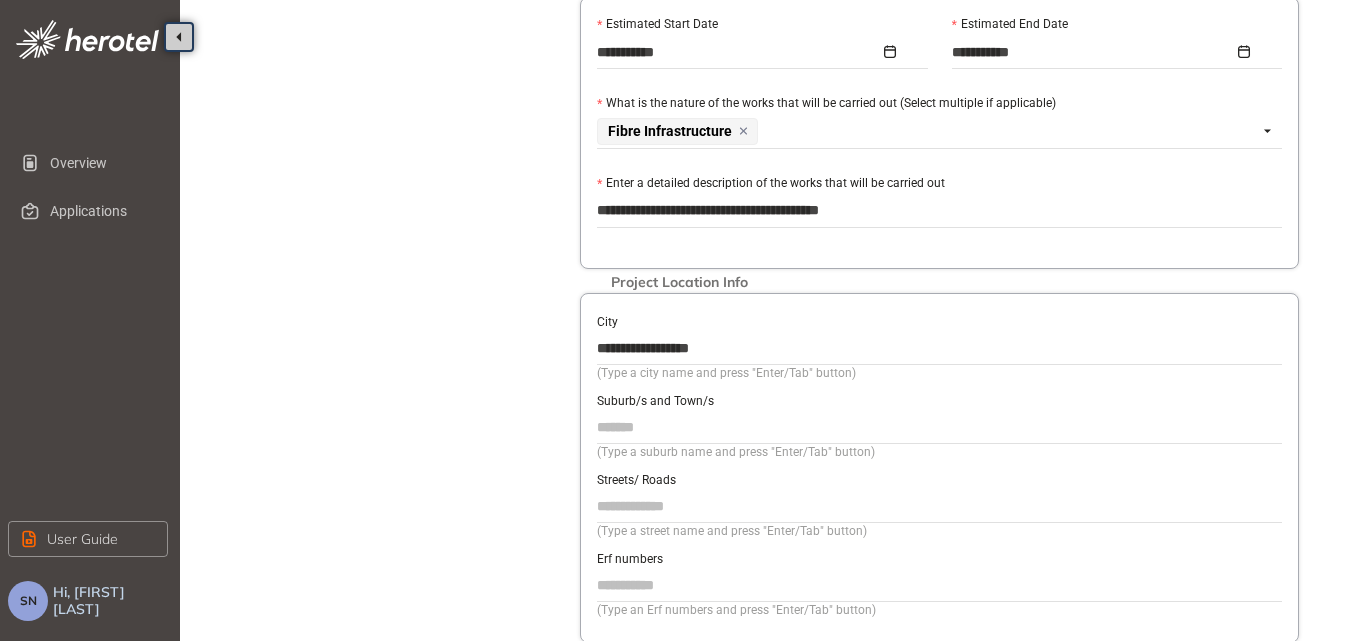 type on "*" 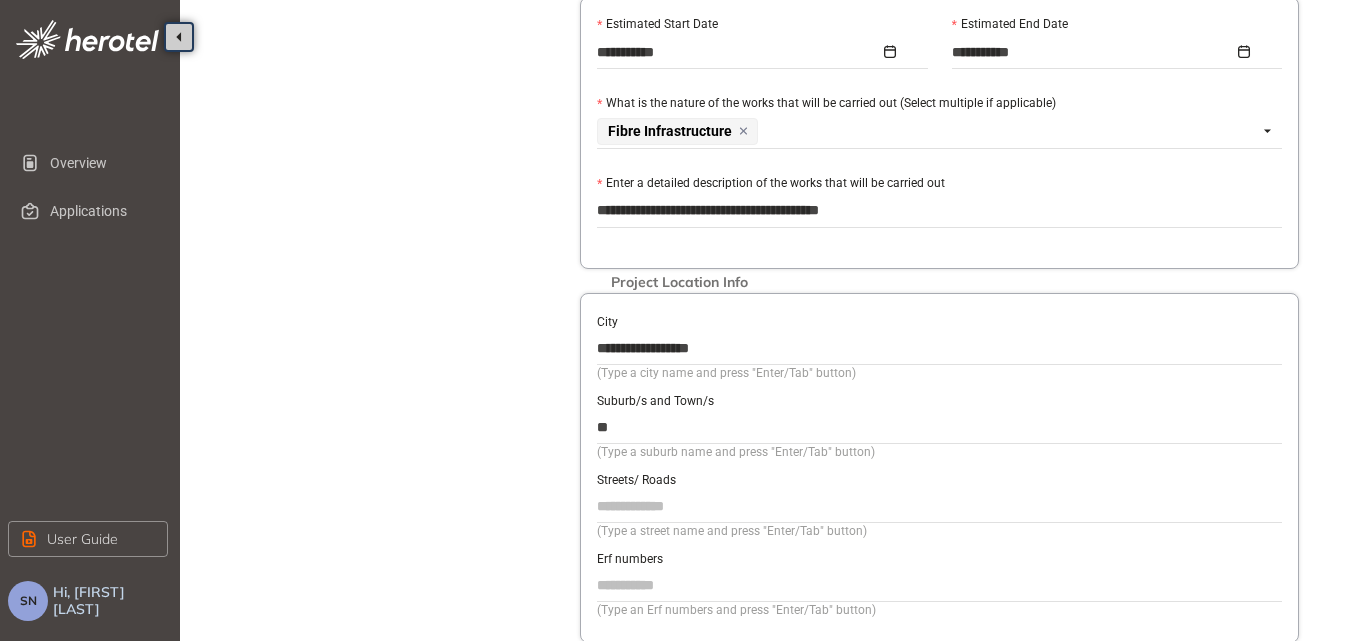 type on "*" 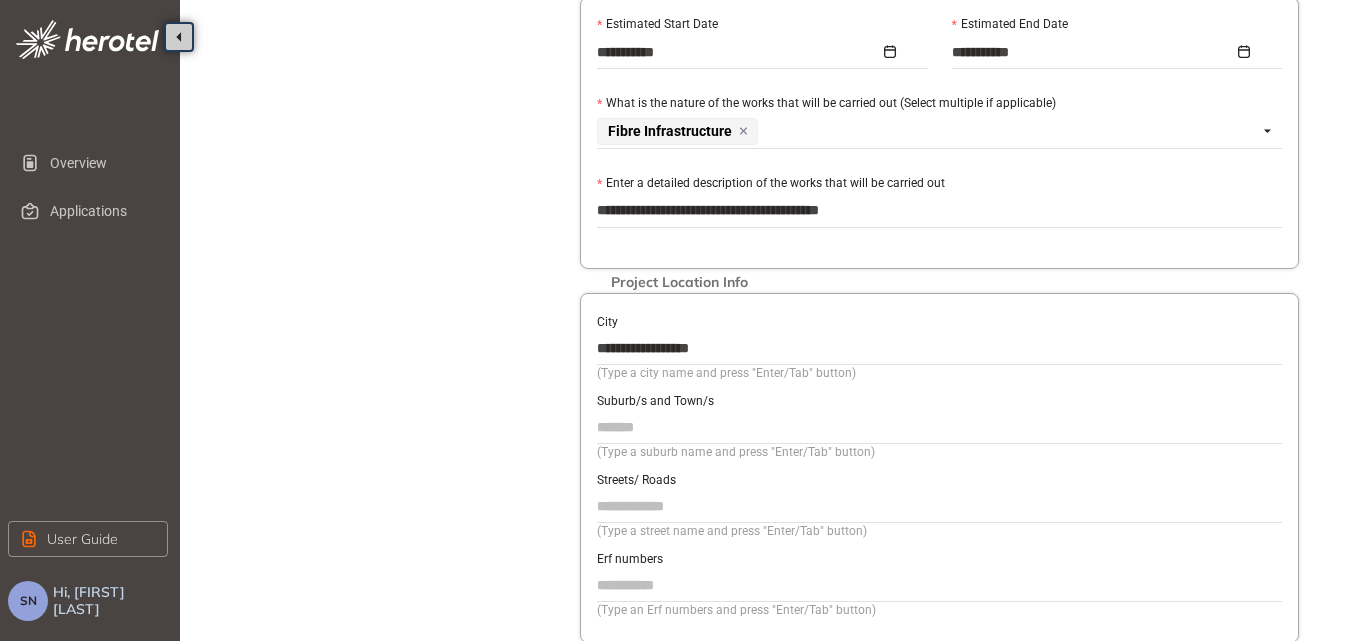 click on "Streets/ Roads" at bounding box center (939, 506) 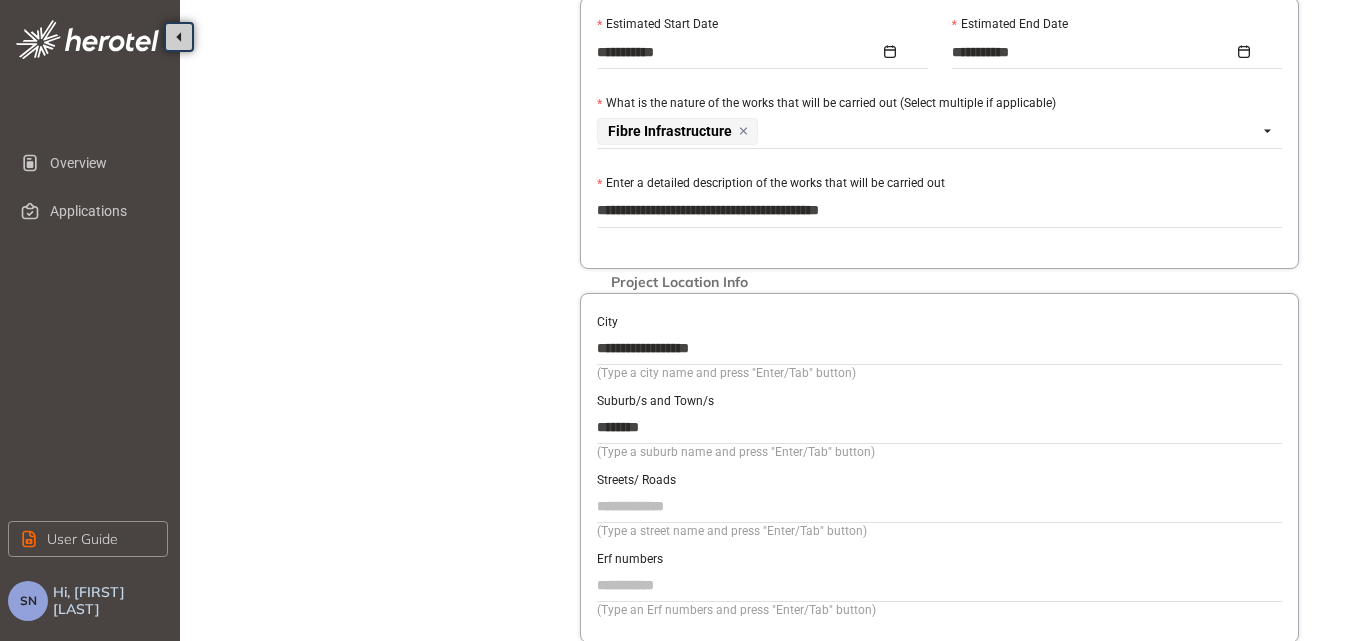 type on "********" 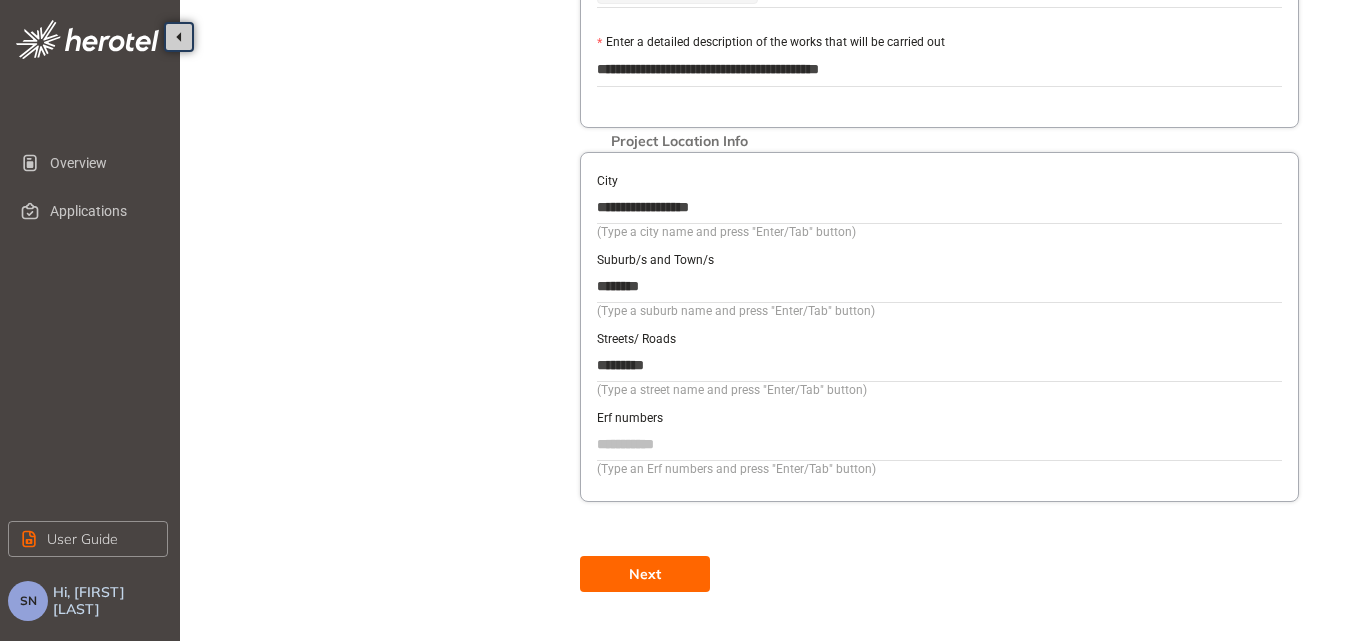 scroll, scrollTop: 742, scrollLeft: 0, axis: vertical 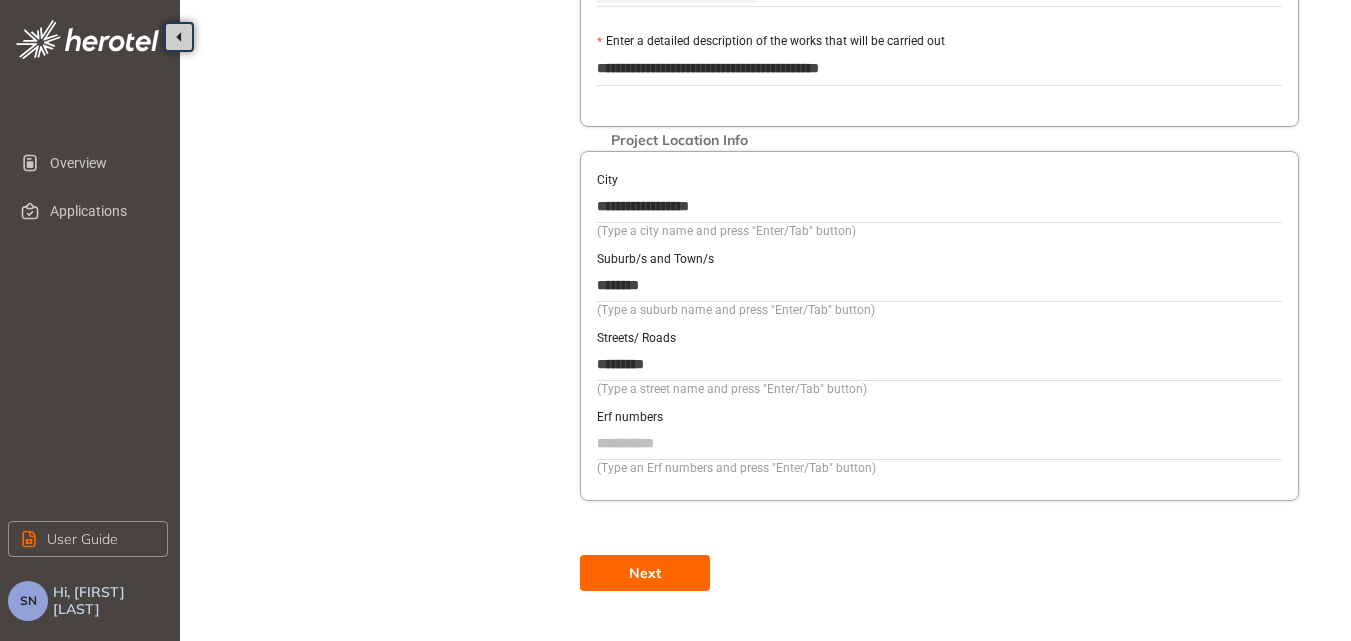 type on "*********" 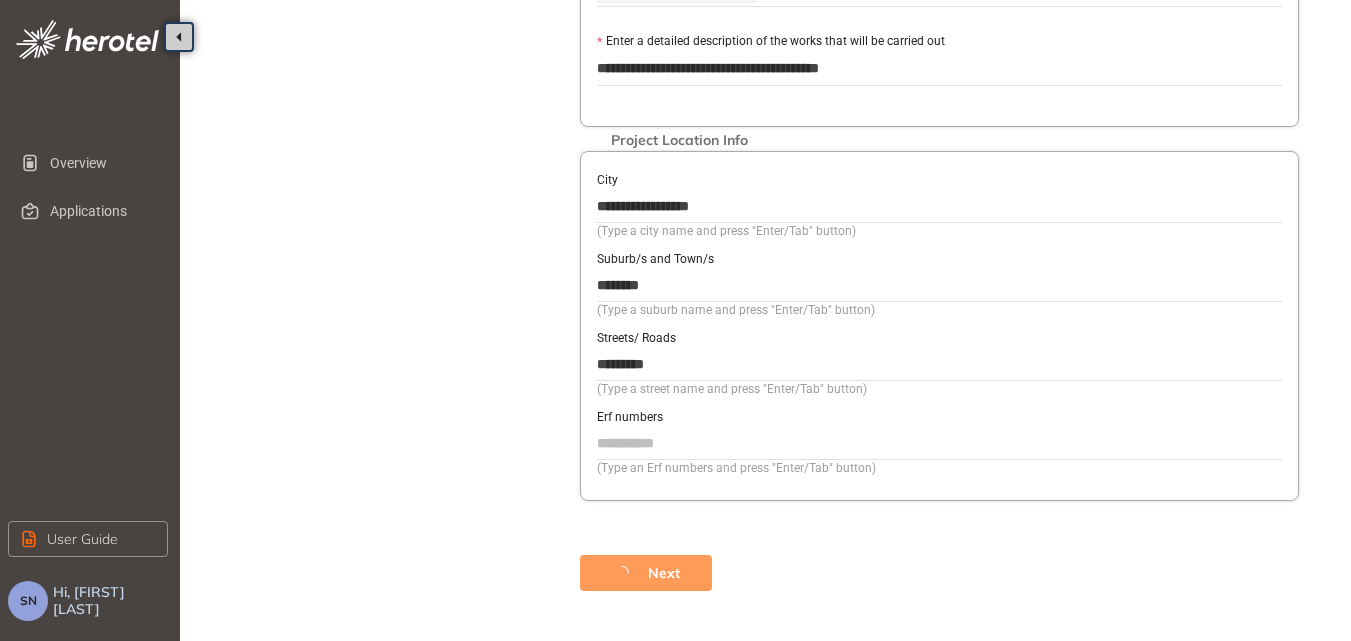 scroll, scrollTop: 92, scrollLeft: 0, axis: vertical 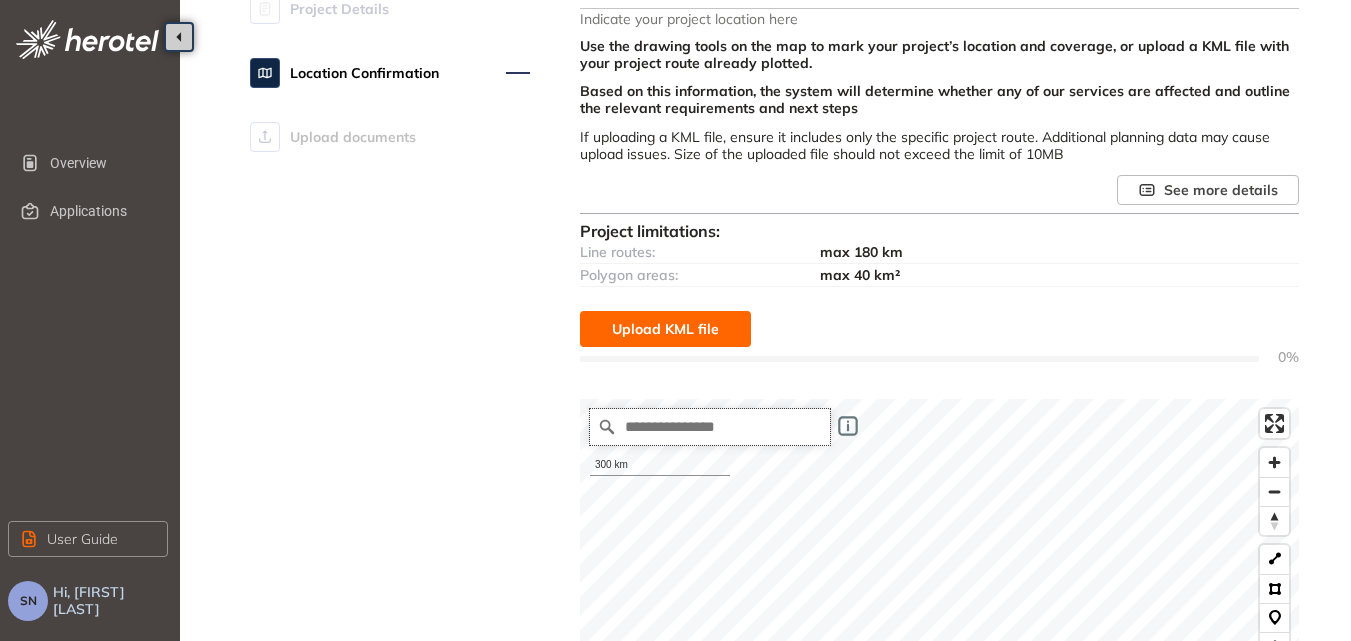 click at bounding box center [710, 427] 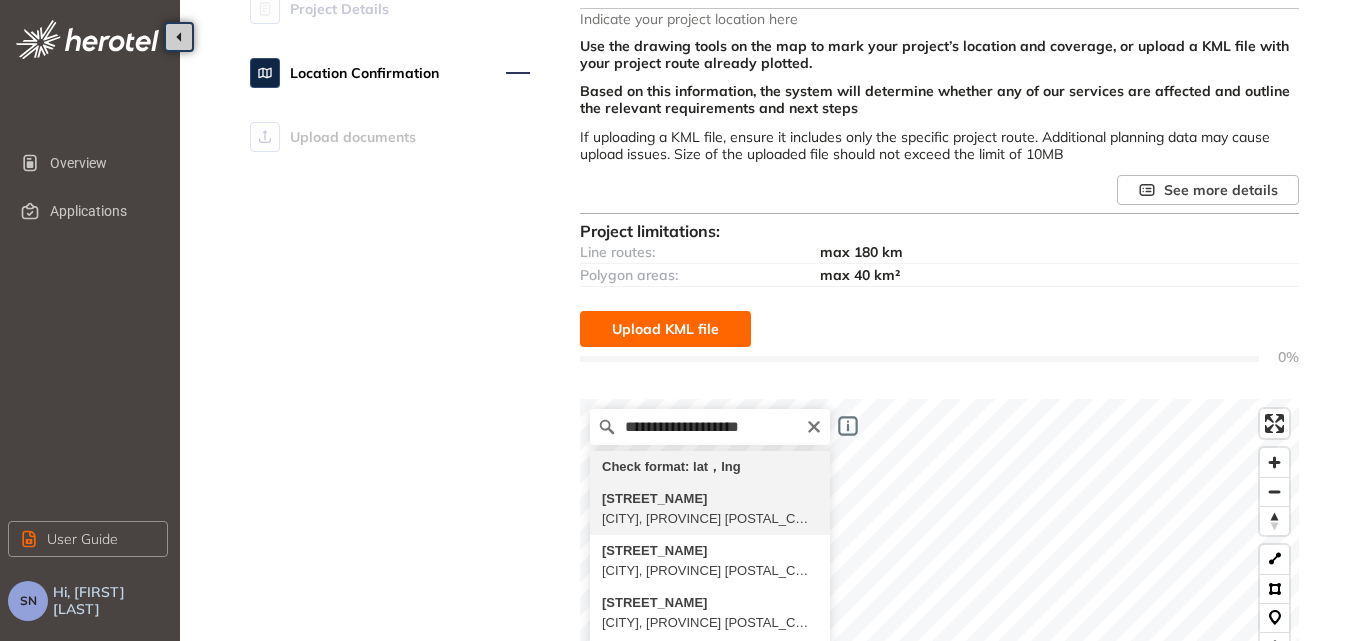 type on "**********" 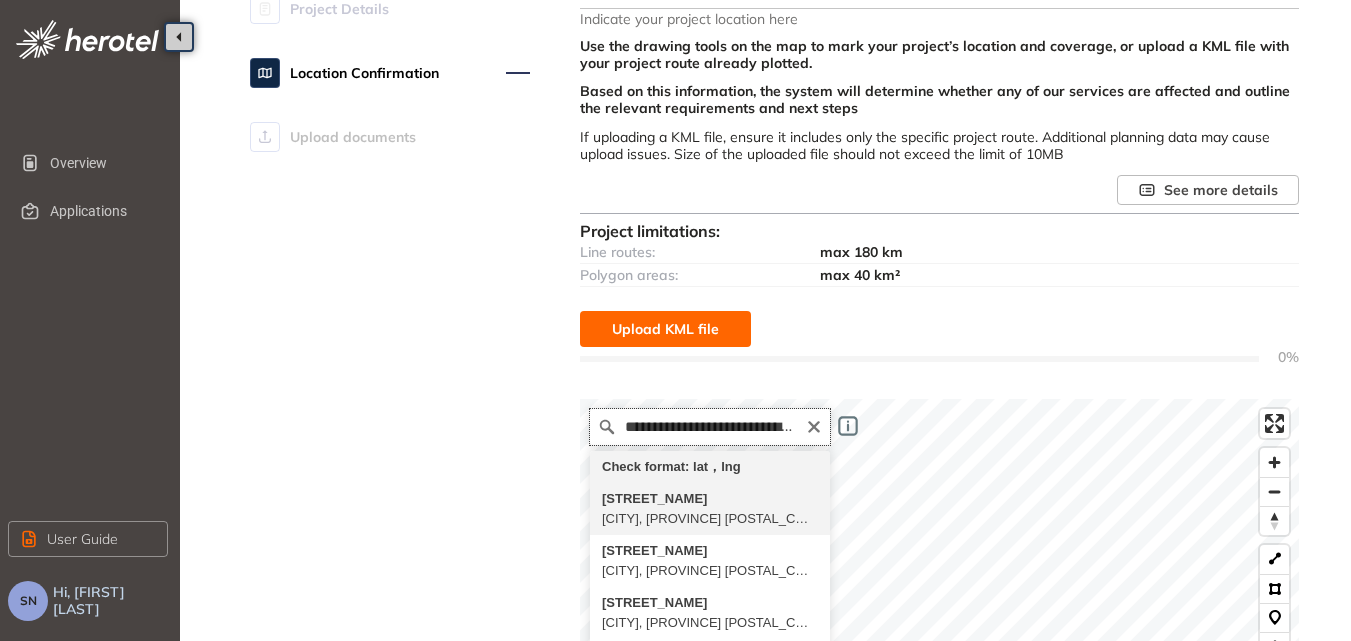 scroll, scrollTop: 0, scrollLeft: 0, axis: both 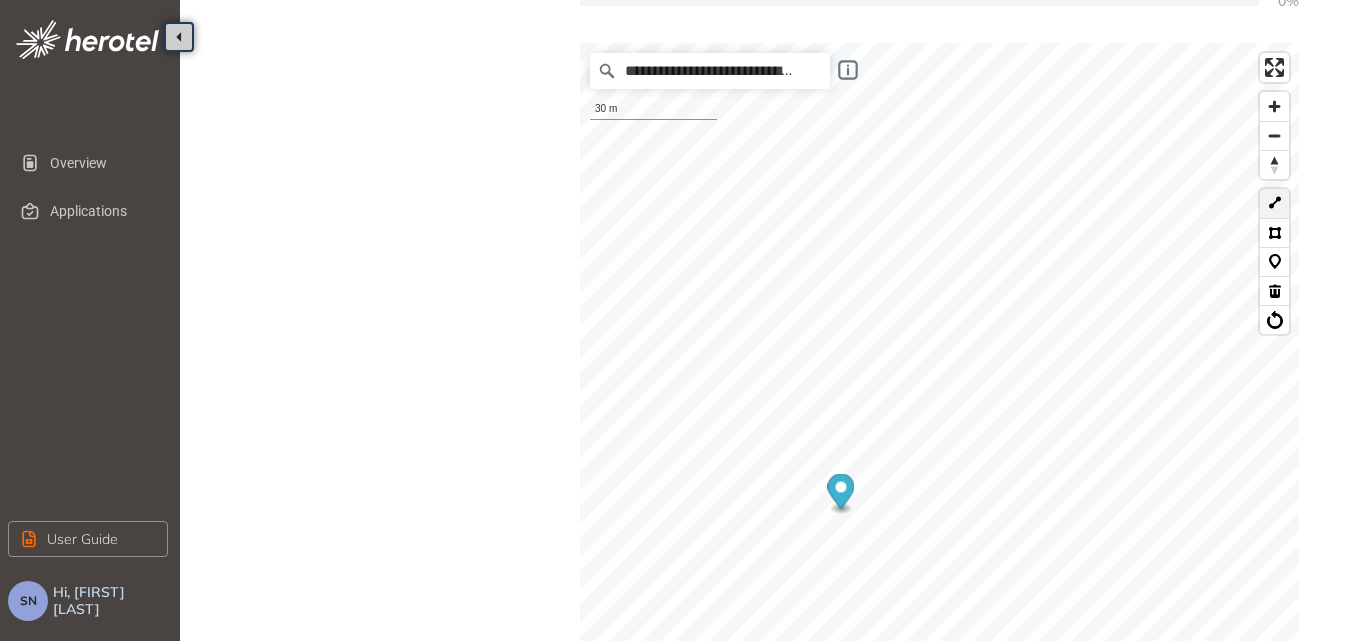 click at bounding box center [1274, 203] 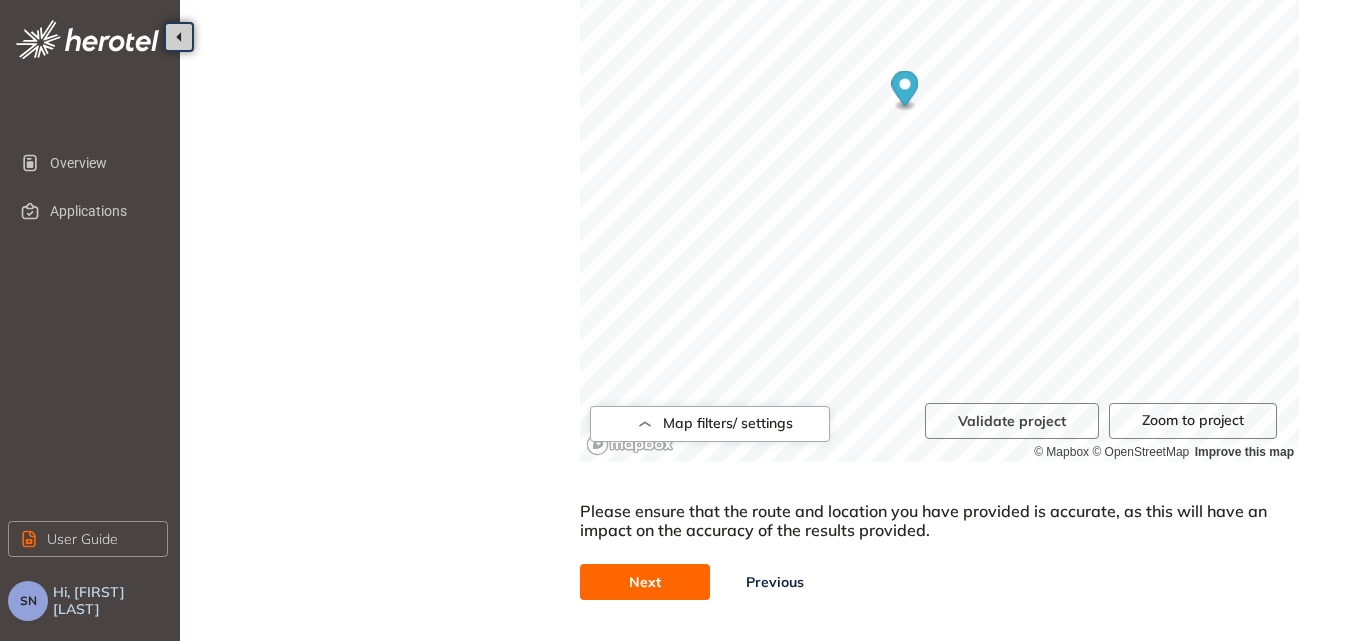 scroll, scrollTop: 838, scrollLeft: 0, axis: vertical 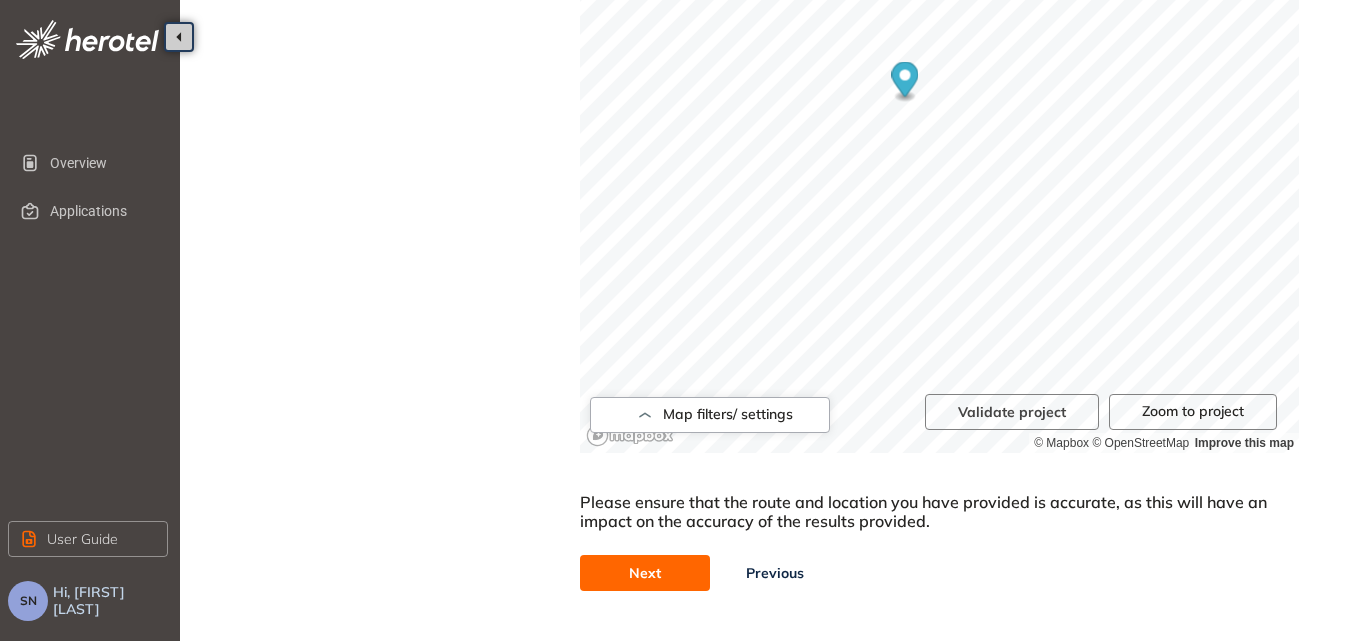 click on "Next" at bounding box center (645, 573) 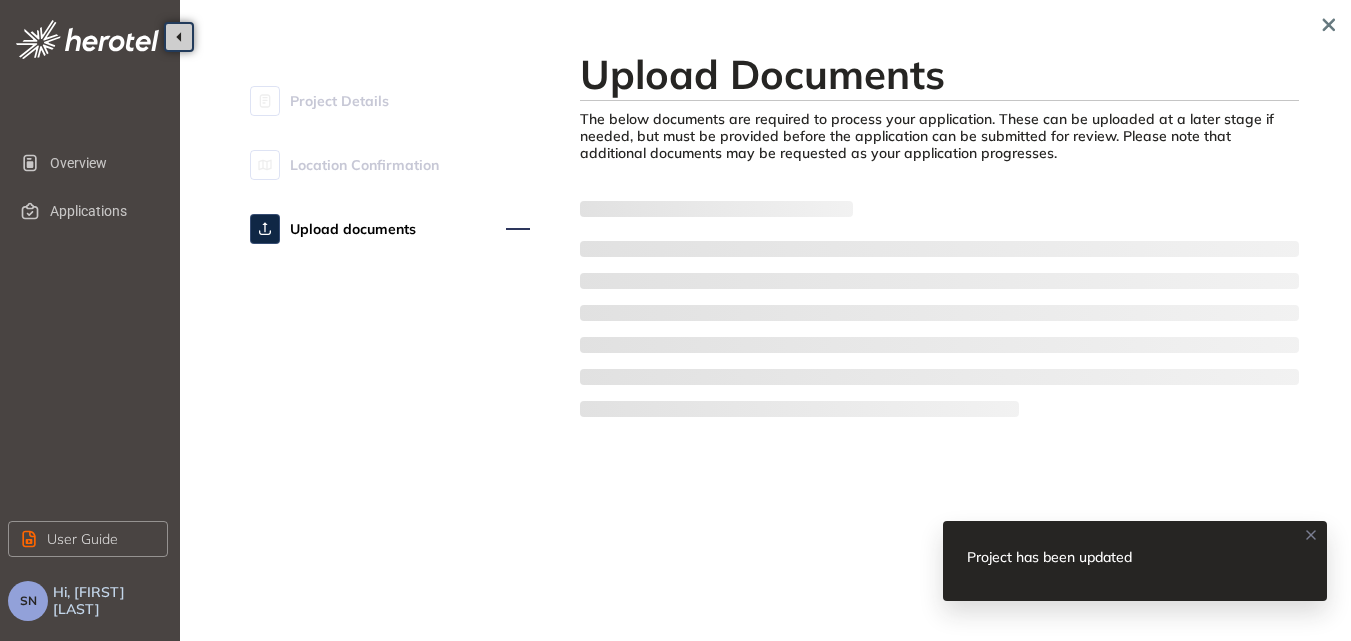 scroll, scrollTop: 0, scrollLeft: 0, axis: both 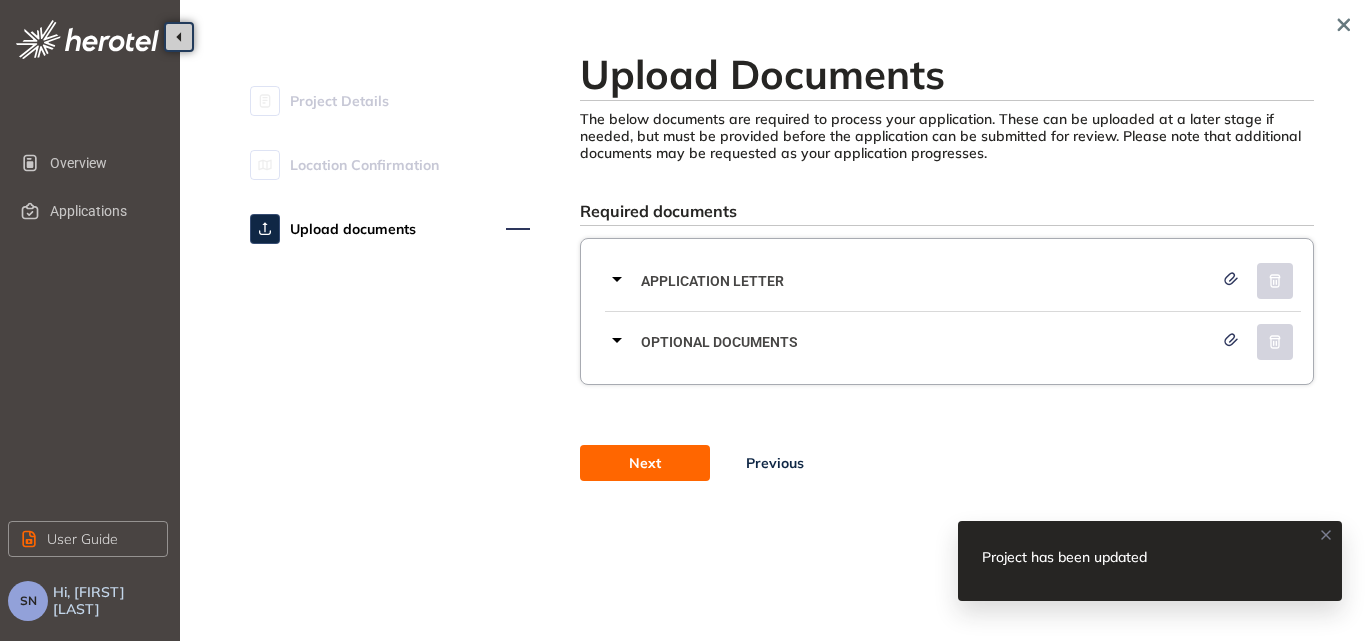 click 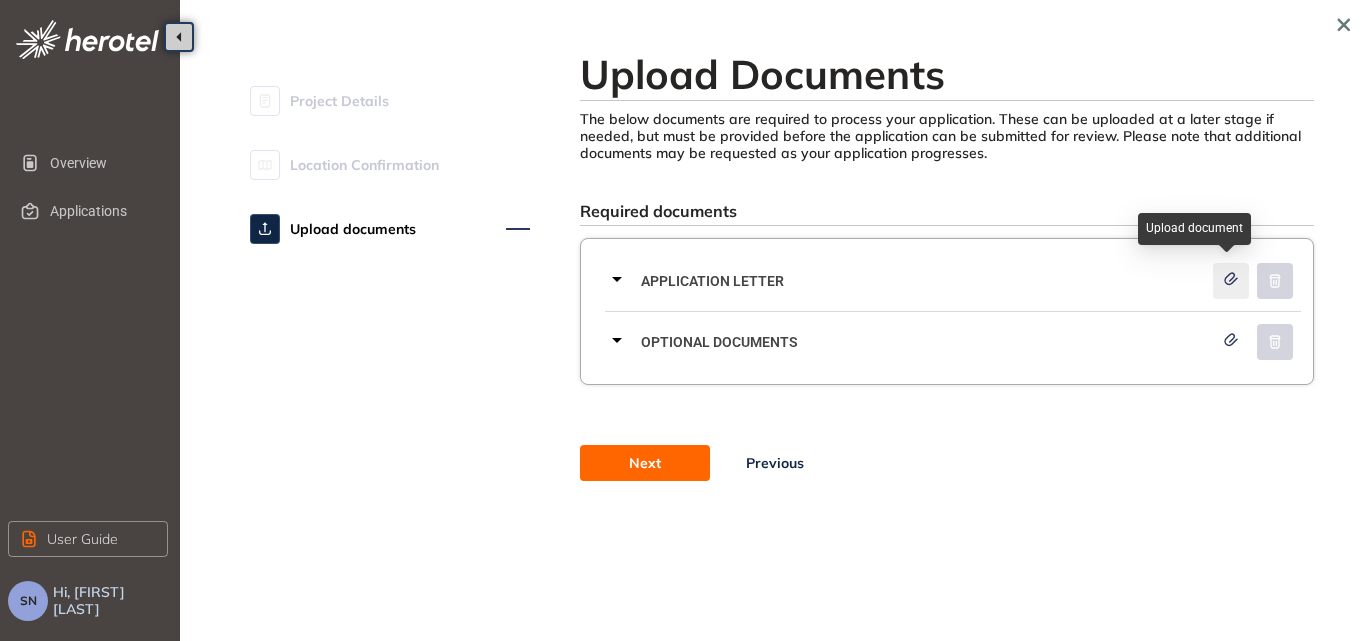 click 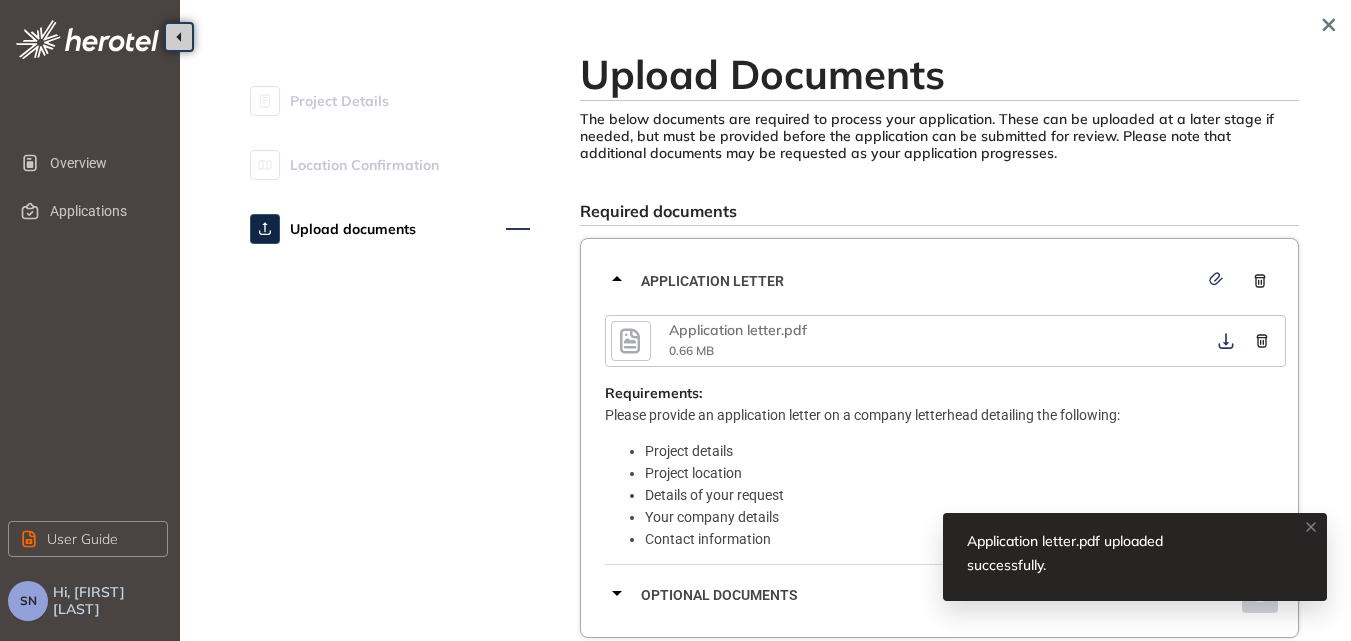click 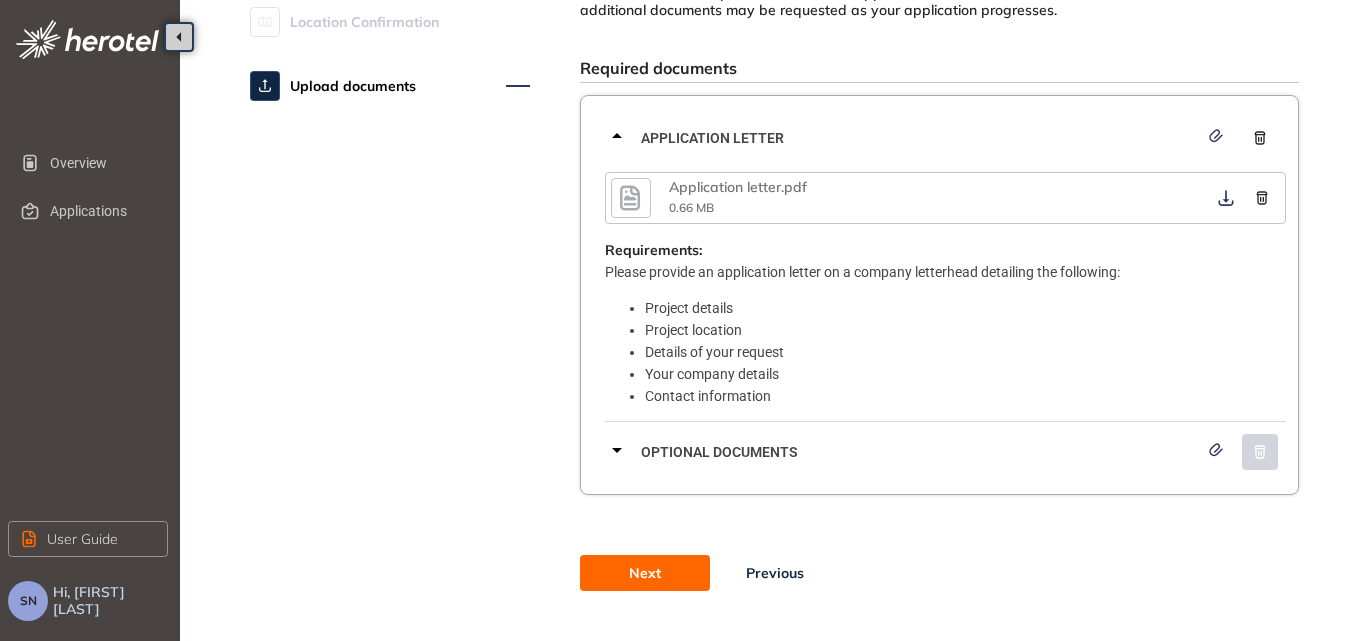 scroll, scrollTop: 183, scrollLeft: 0, axis: vertical 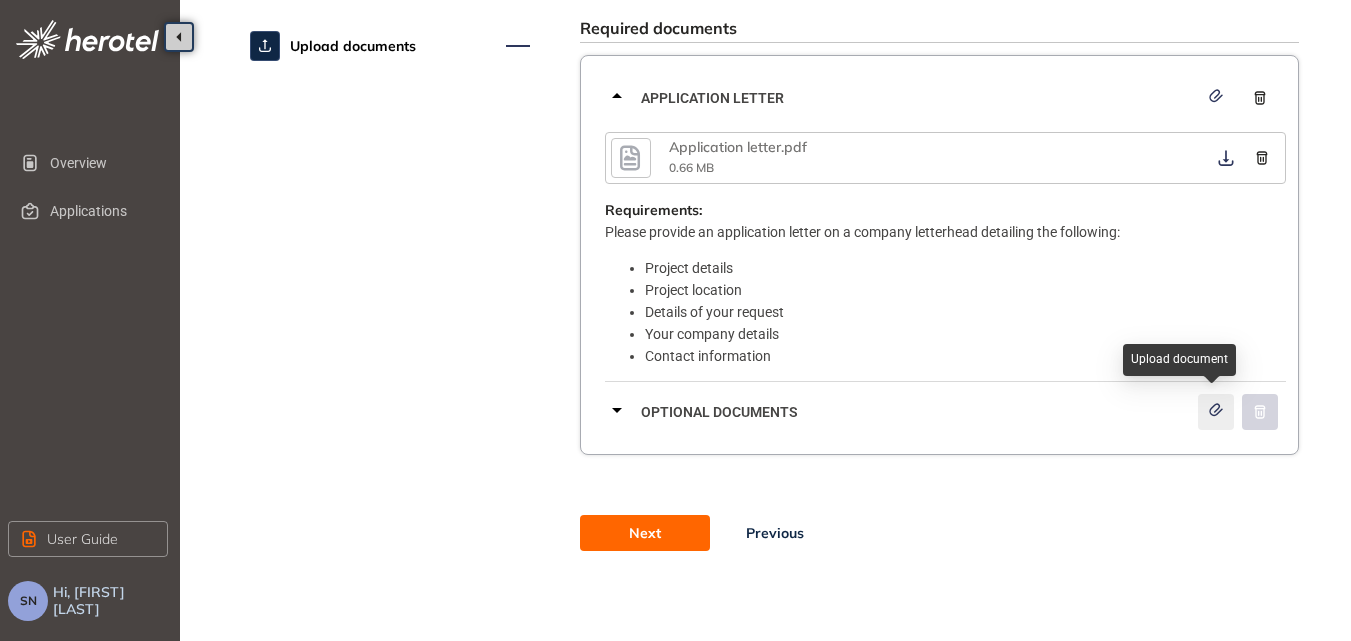 click 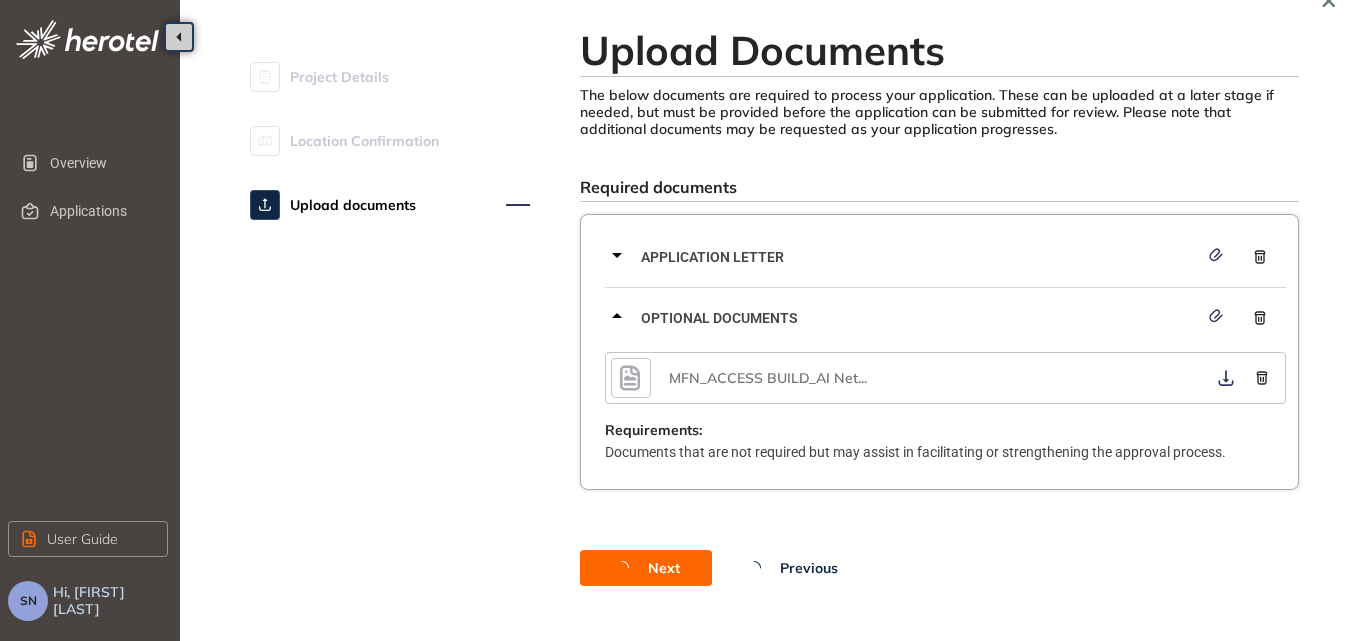 scroll, scrollTop: 59, scrollLeft: 0, axis: vertical 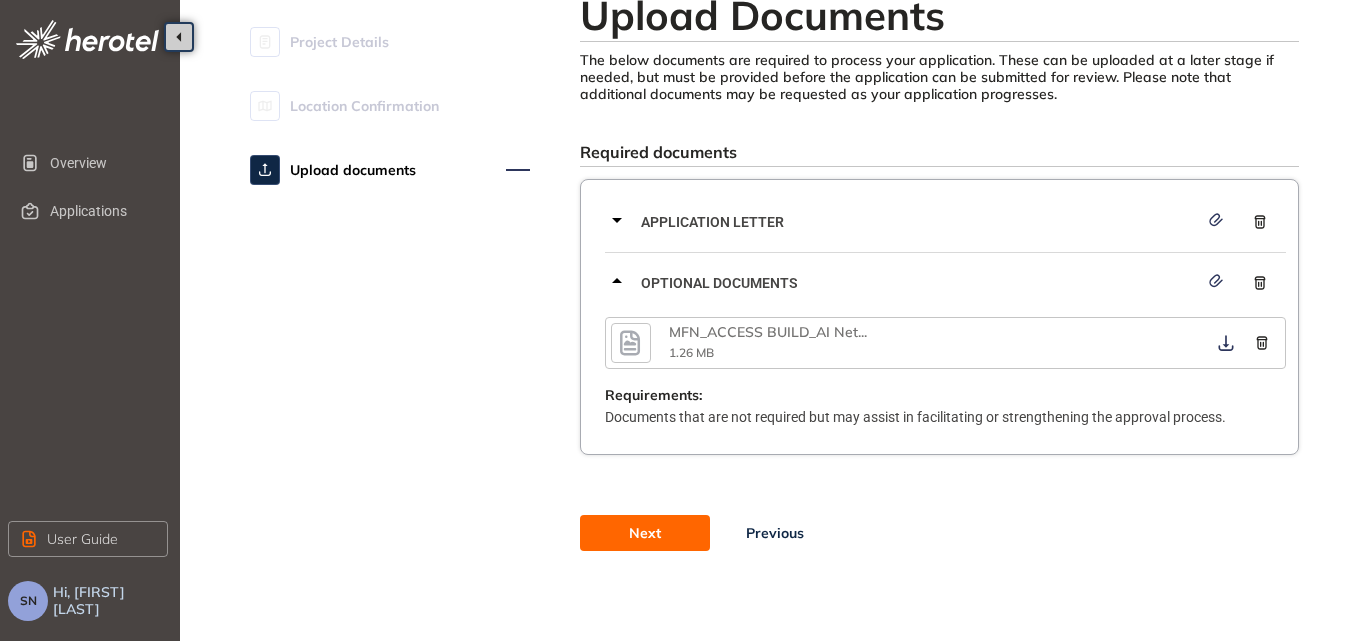click on "Next" at bounding box center (645, 533) 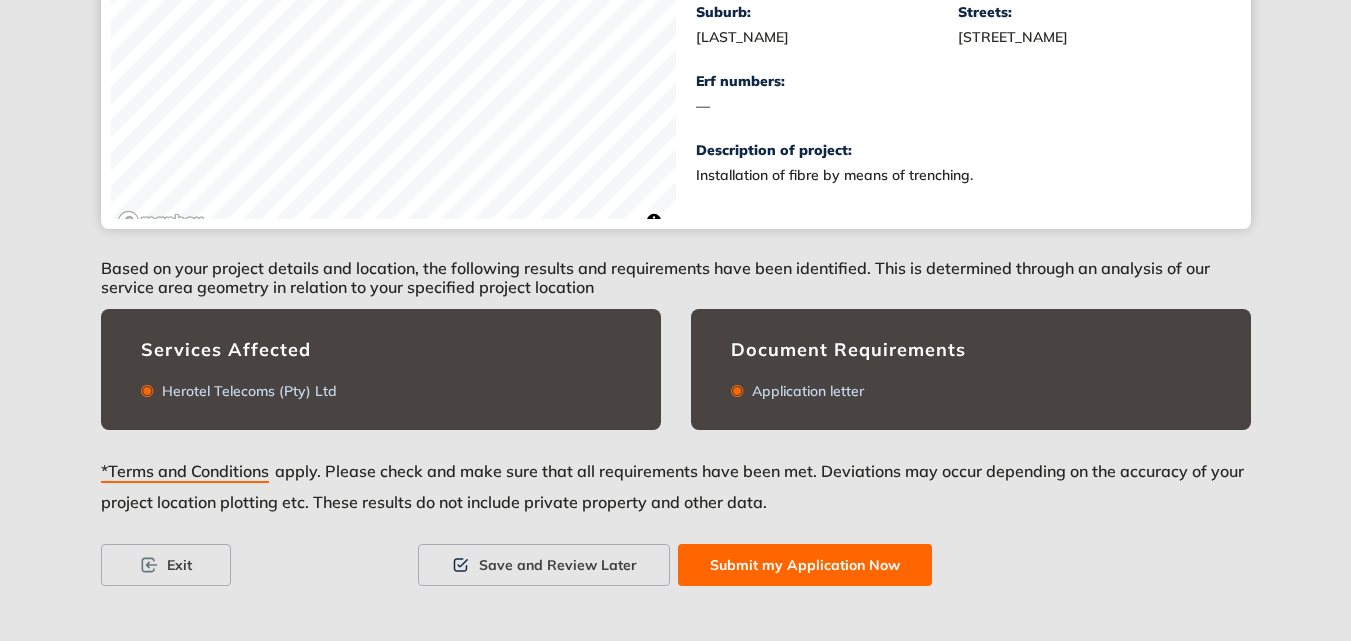 scroll, scrollTop: 536, scrollLeft: 0, axis: vertical 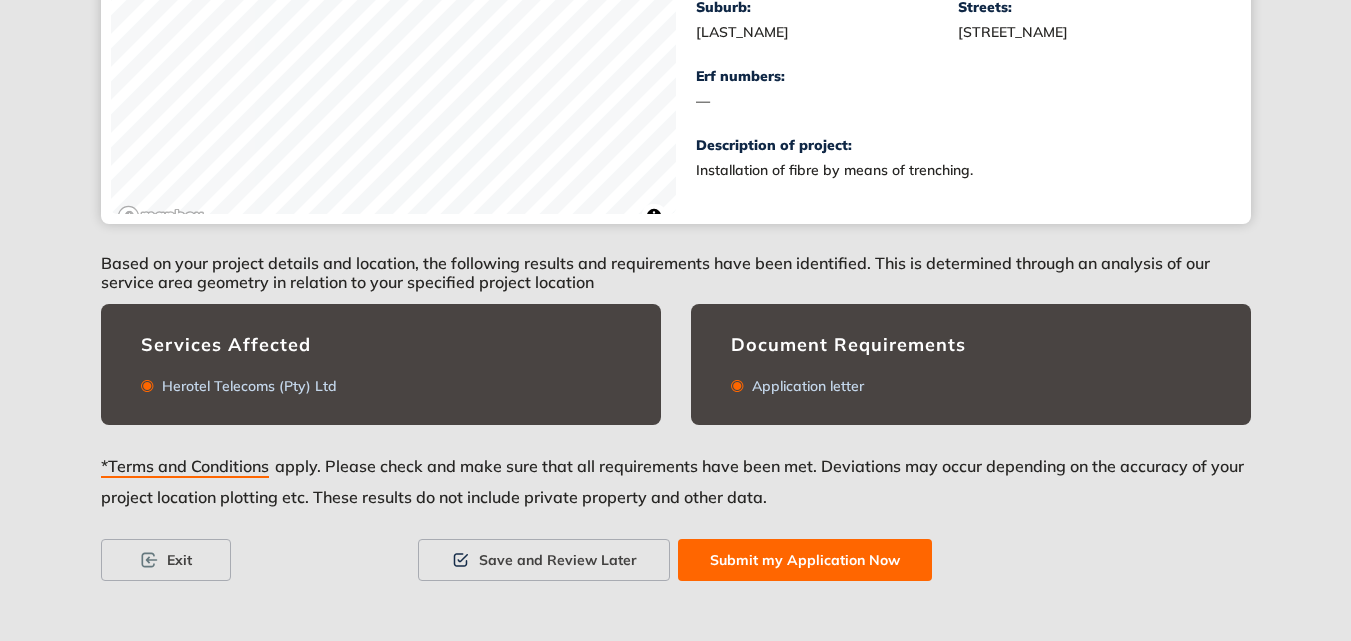 click on "Submit my Application Now" at bounding box center [805, 560] 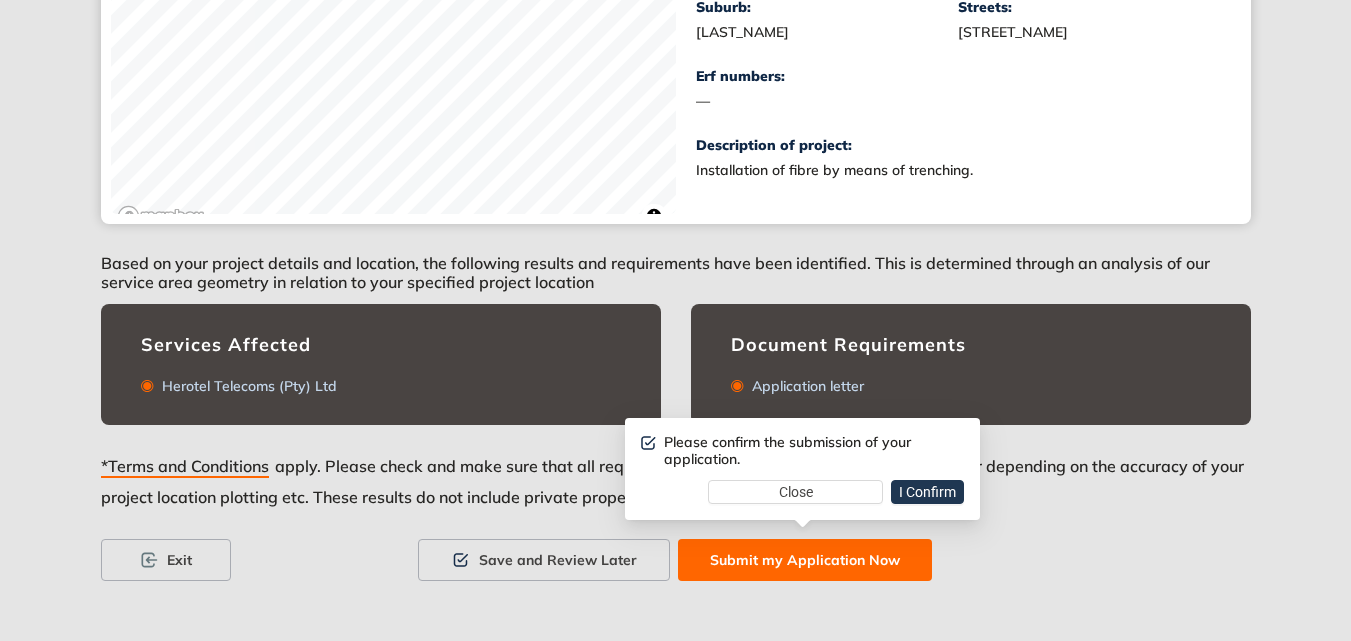 click on "I Confirm" at bounding box center [927, 492] 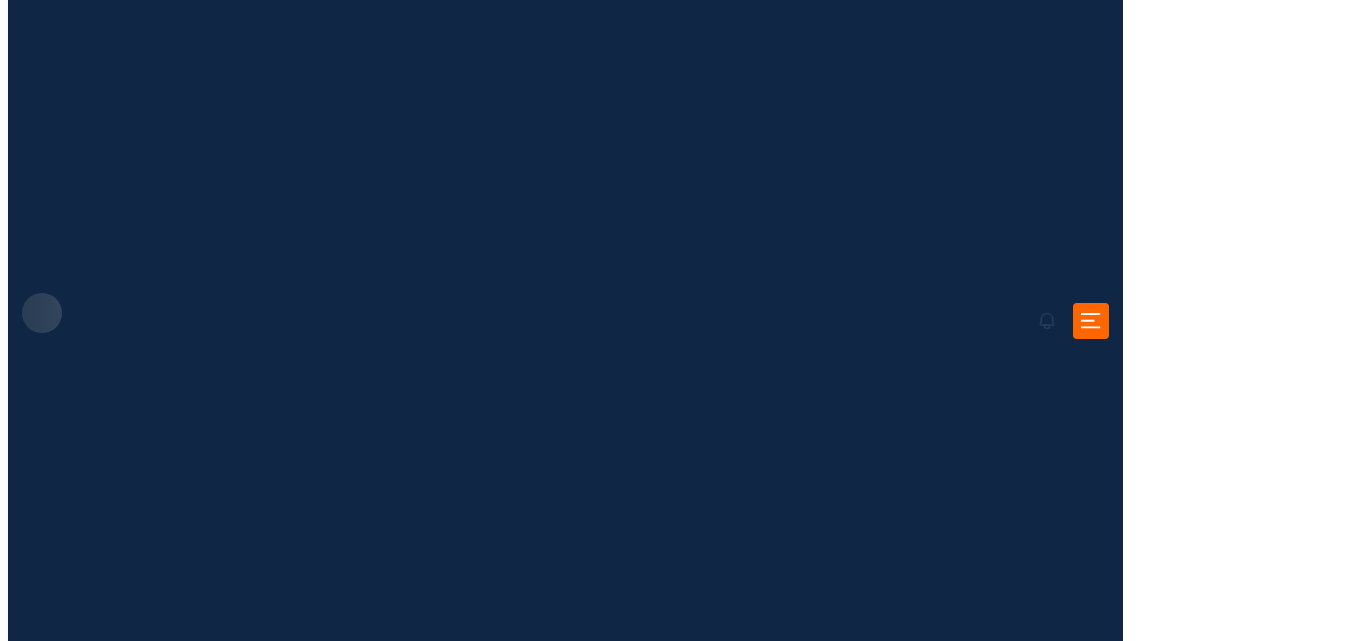 scroll, scrollTop: 0, scrollLeft: 0, axis: both 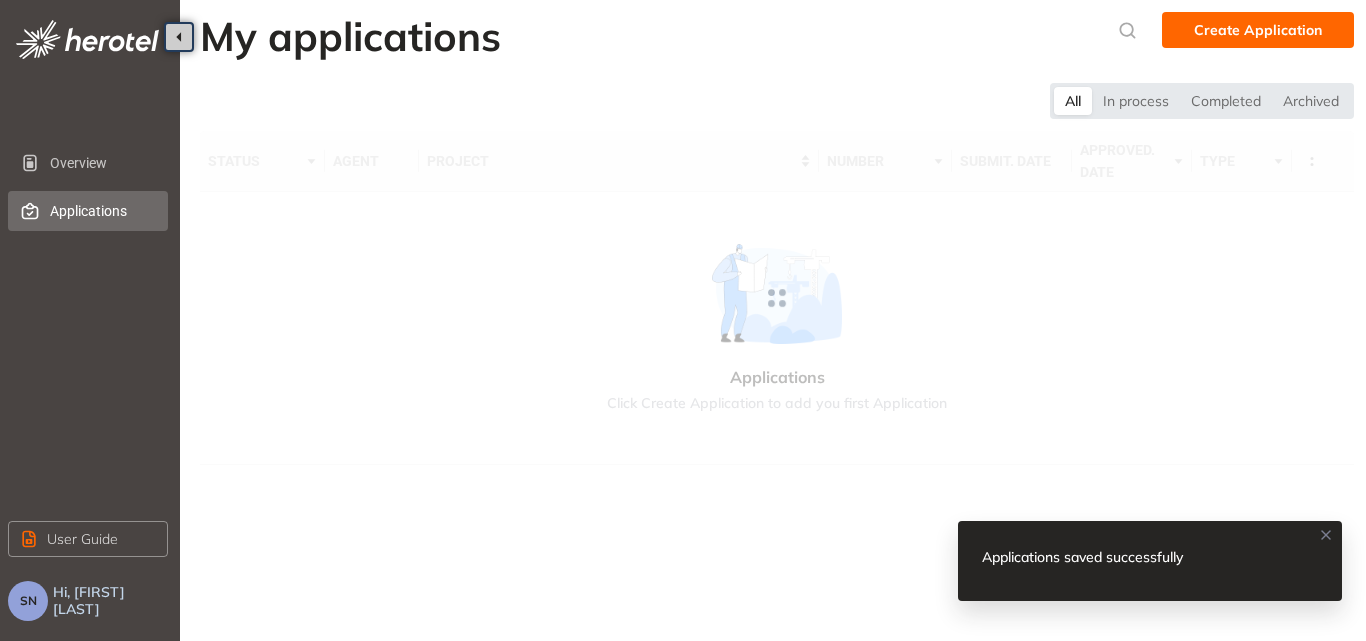 click 